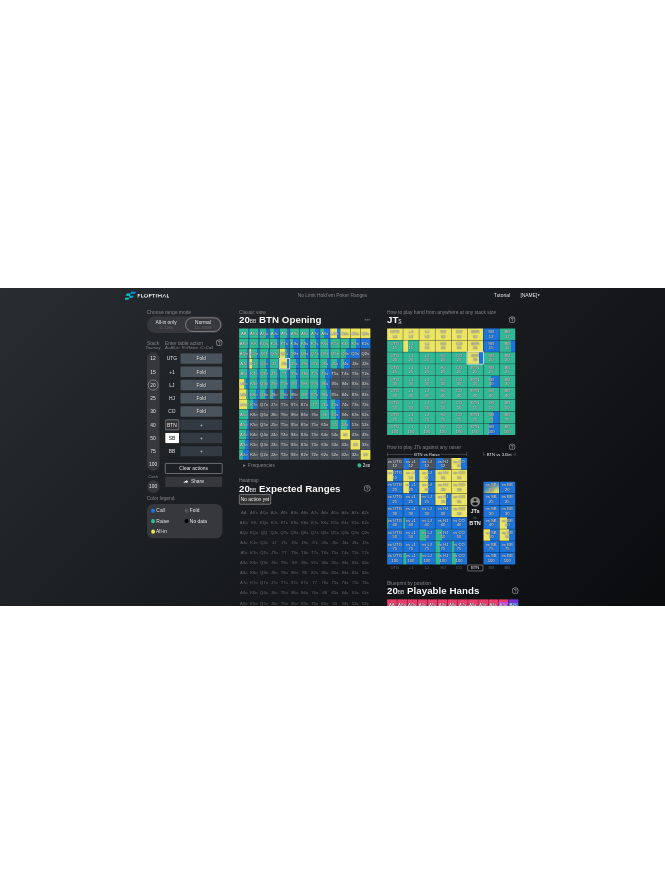 scroll, scrollTop: 0, scrollLeft: 0, axis: both 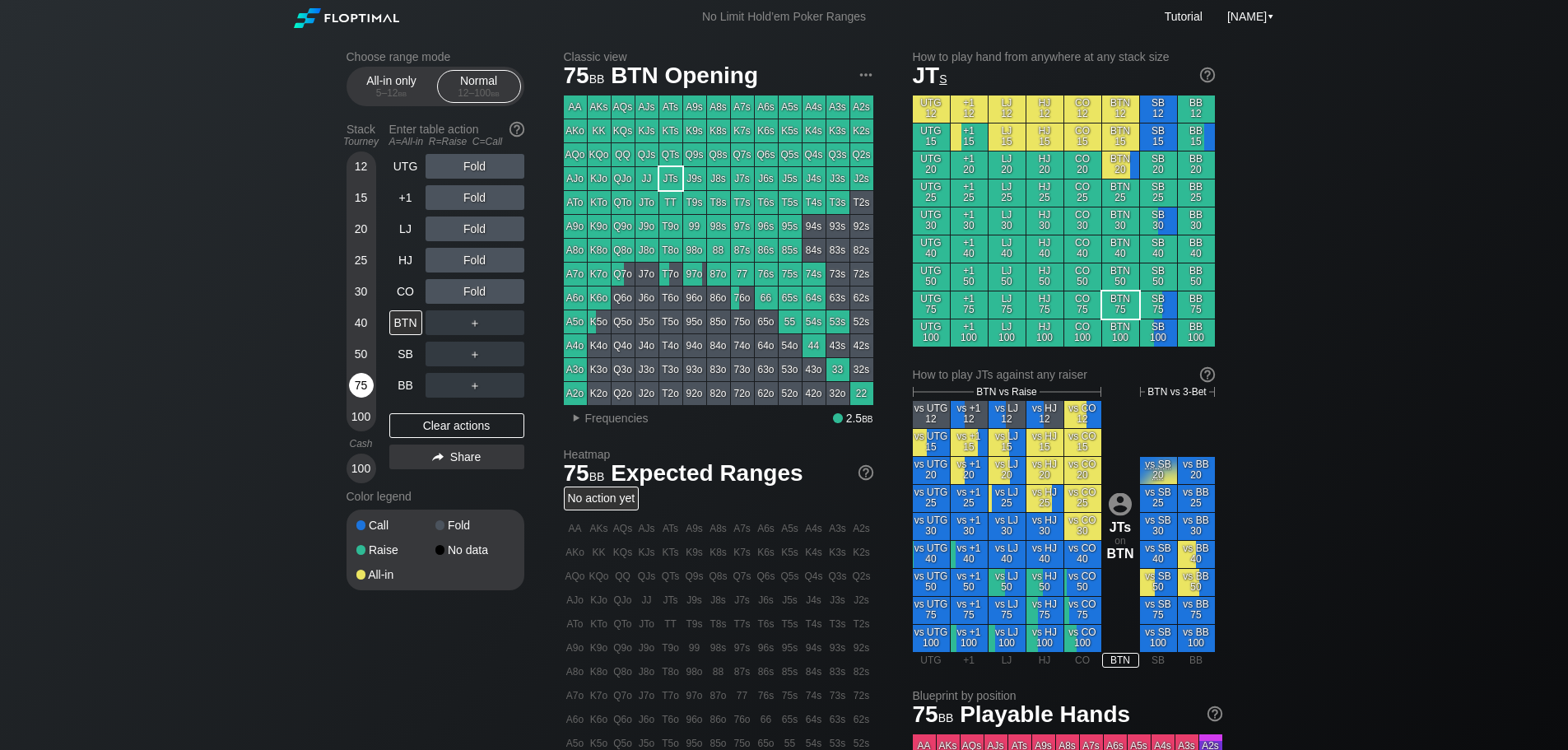 click on "75" at bounding box center [361, 385] 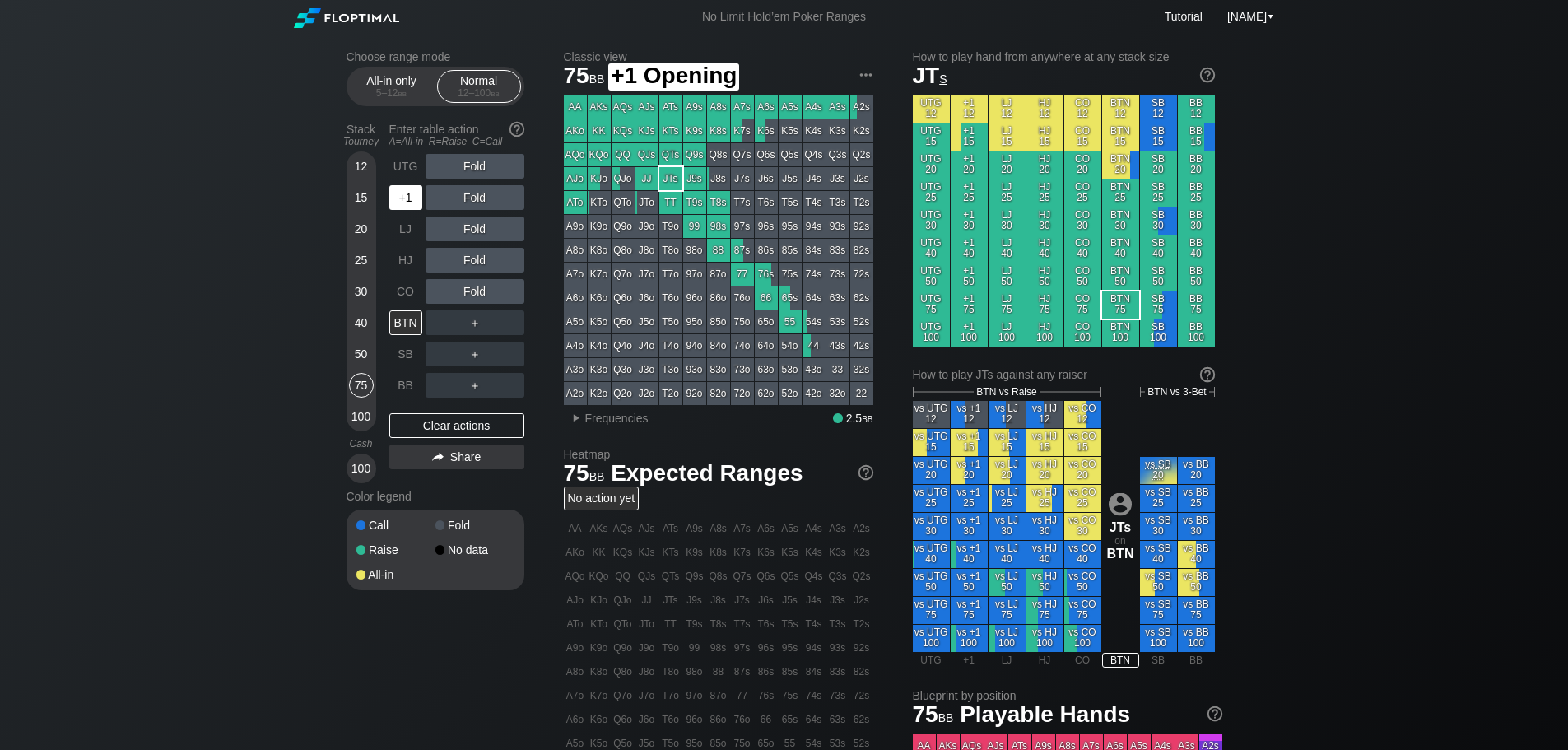 click on "+1" at bounding box center [406, 198] 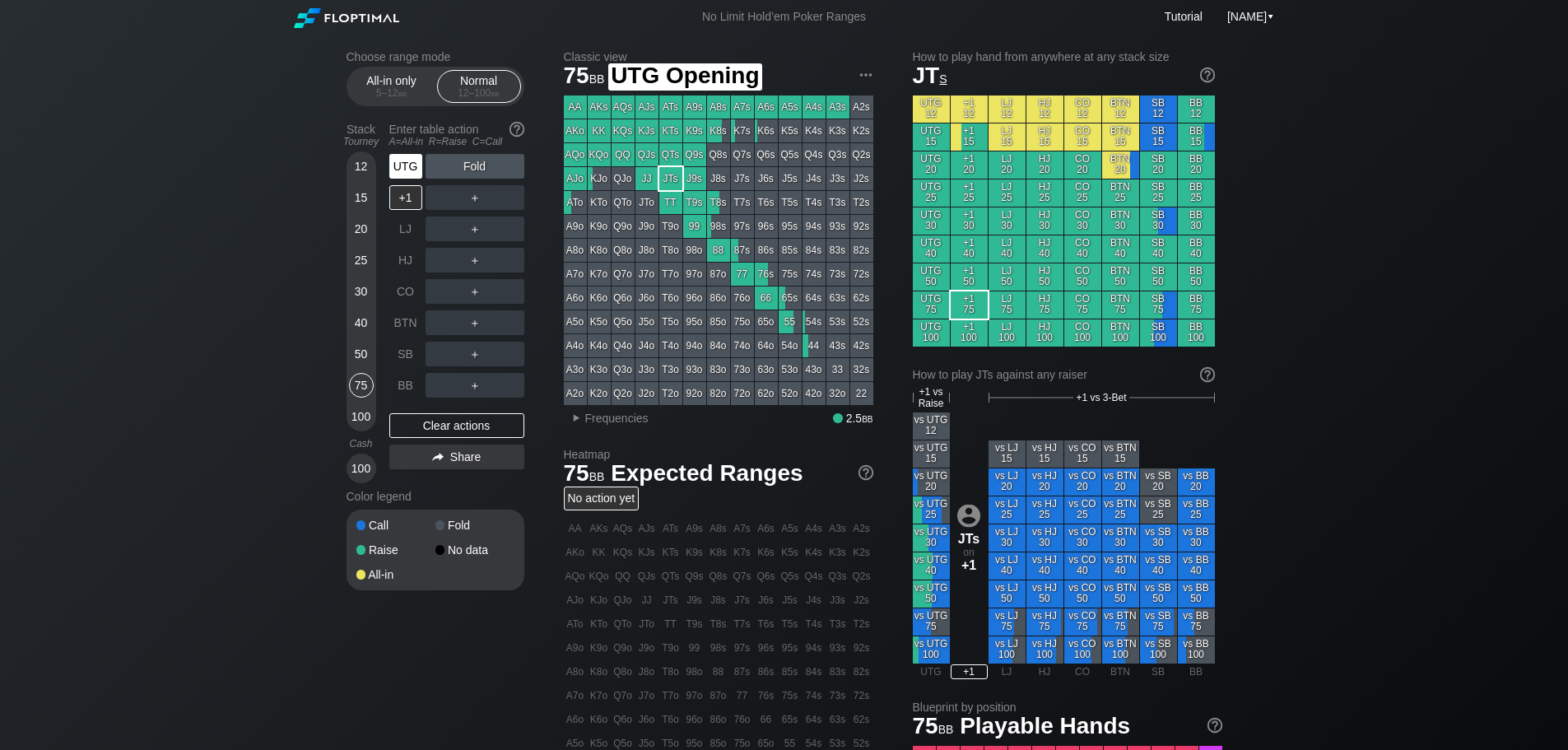 click on "UTG" at bounding box center [406, 166] 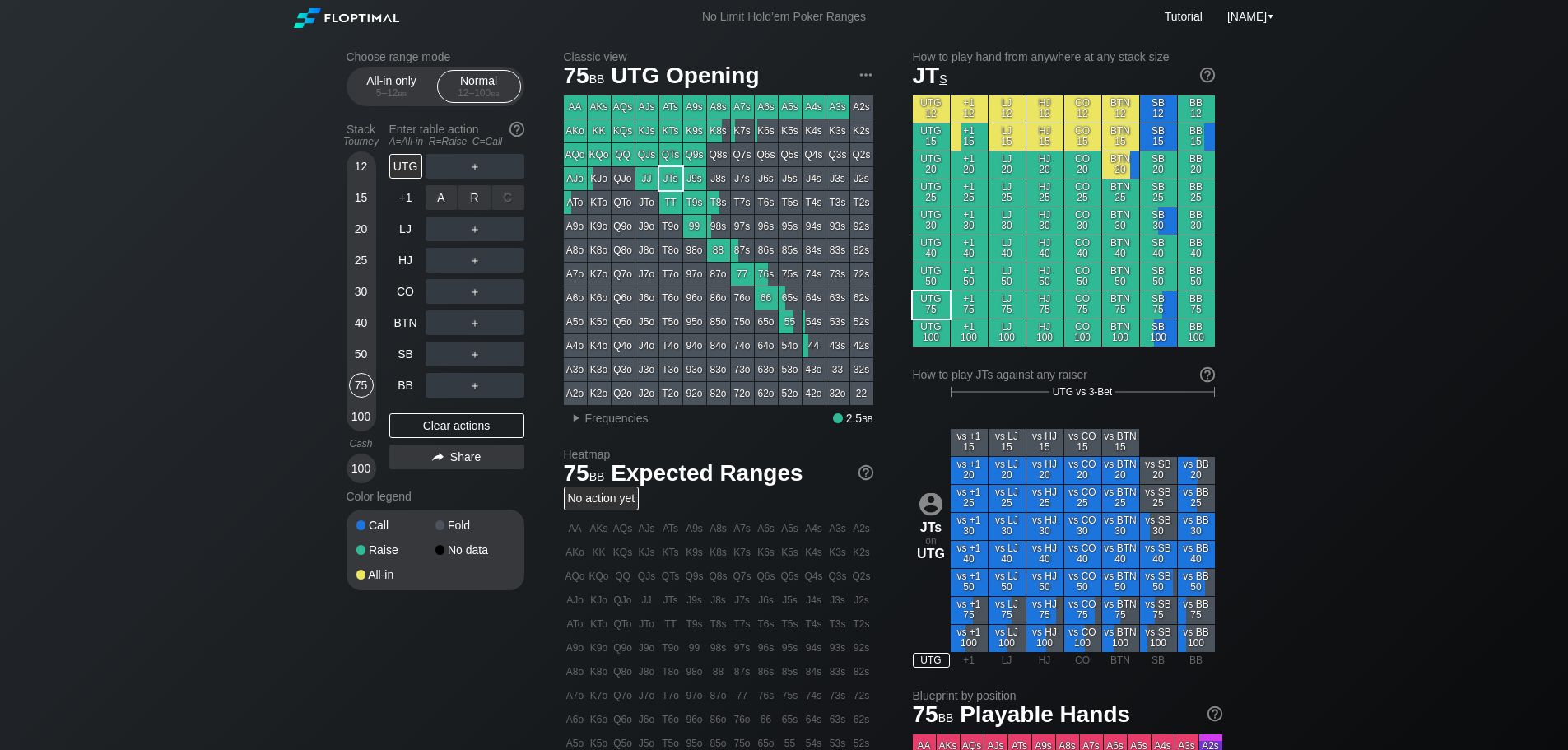 click on "A [ACTION] R [ACTION] C [ACTION] ＋" at bounding box center [475, 198] 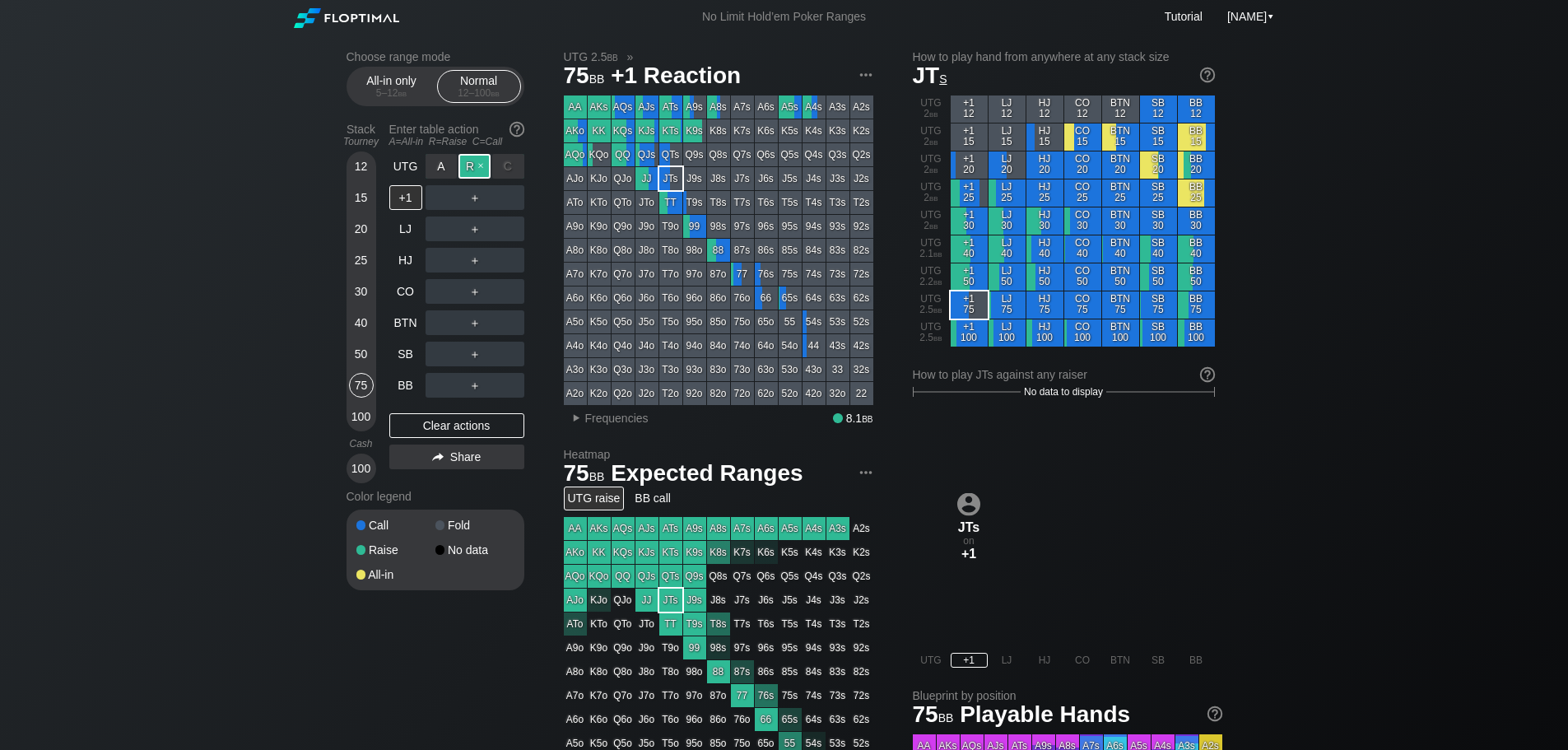 click on "R [ACTION]" at bounding box center [474, 166] 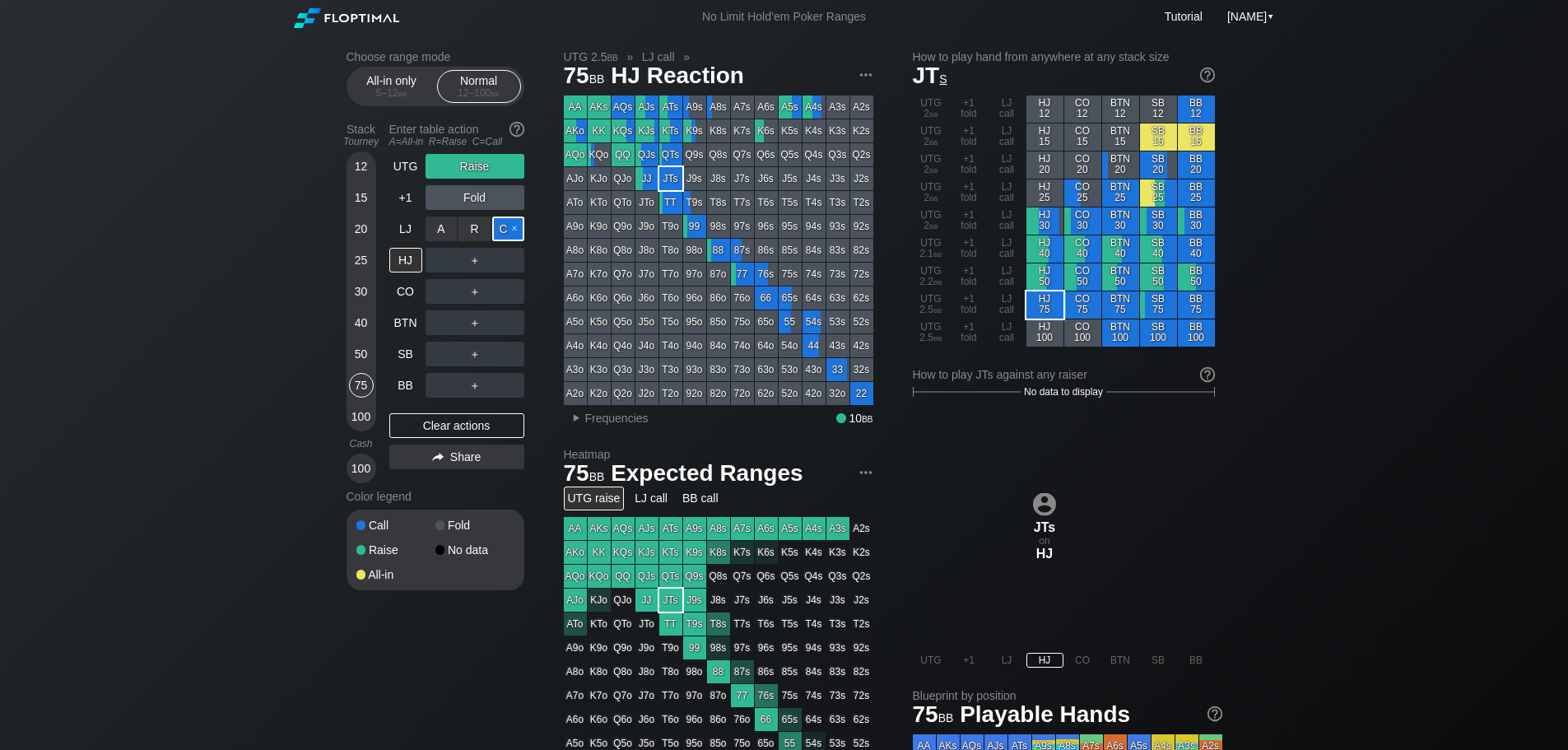 click on "C [ACTION]" at bounding box center (508, 229) 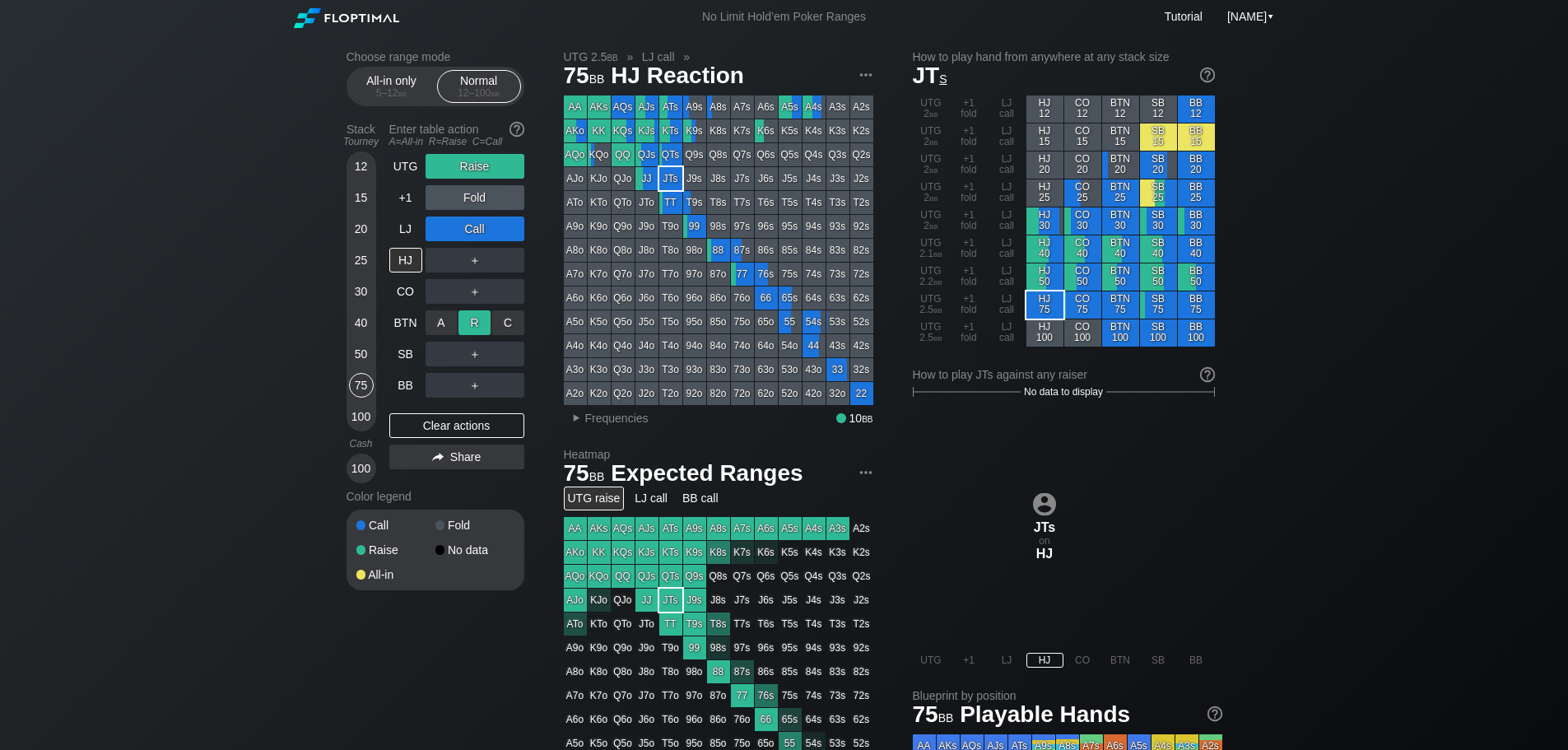 click on "R [ACTION]" at bounding box center [474, 323] 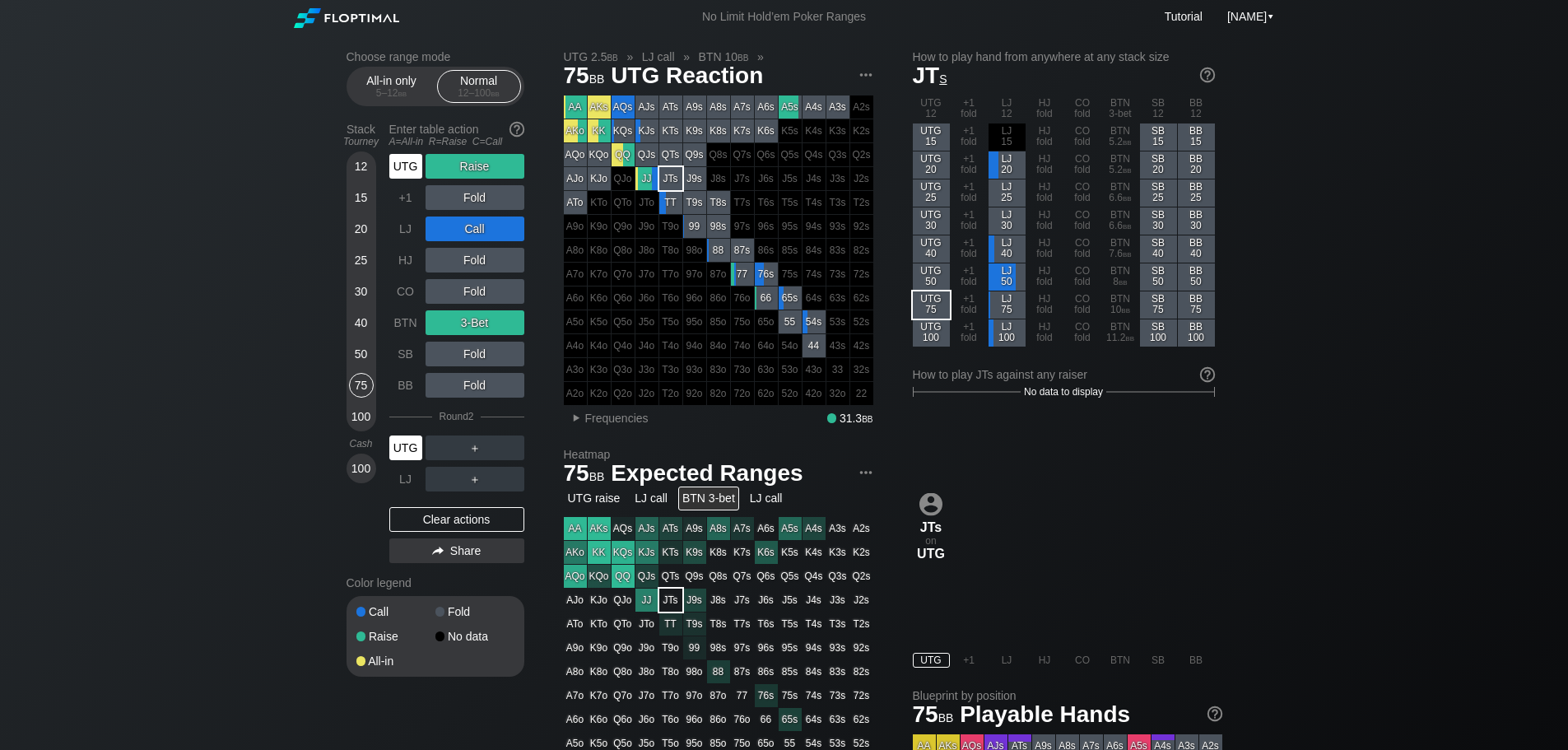 click on "UTG" at bounding box center (406, 448) 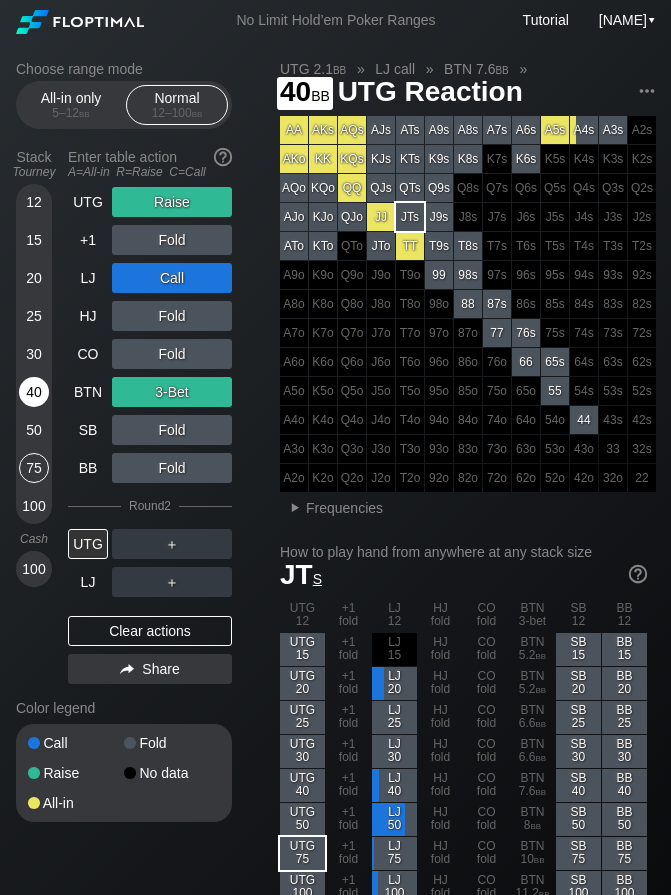 click on "40" at bounding box center [34, 392] 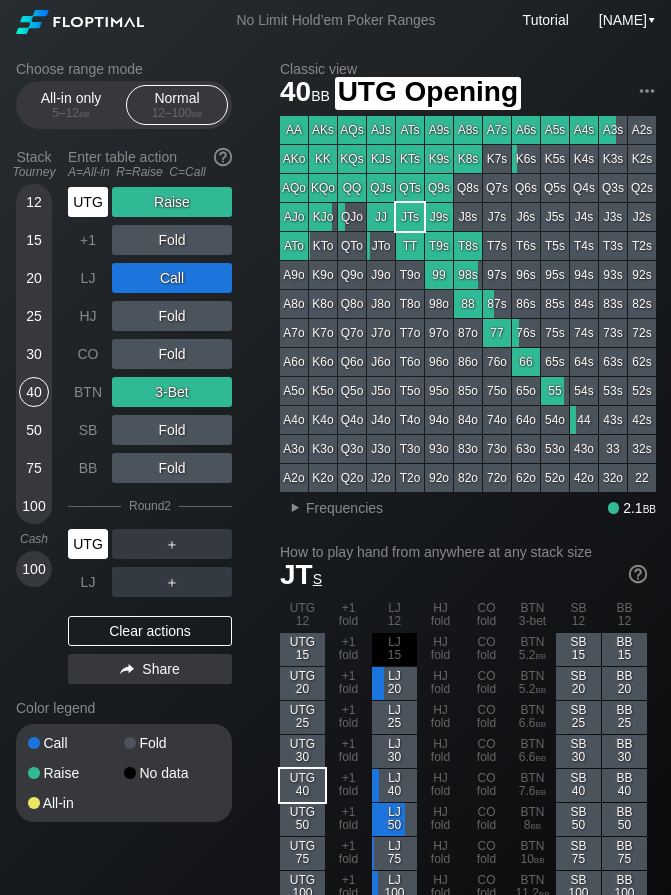 click on "UTG" at bounding box center [88, 202] 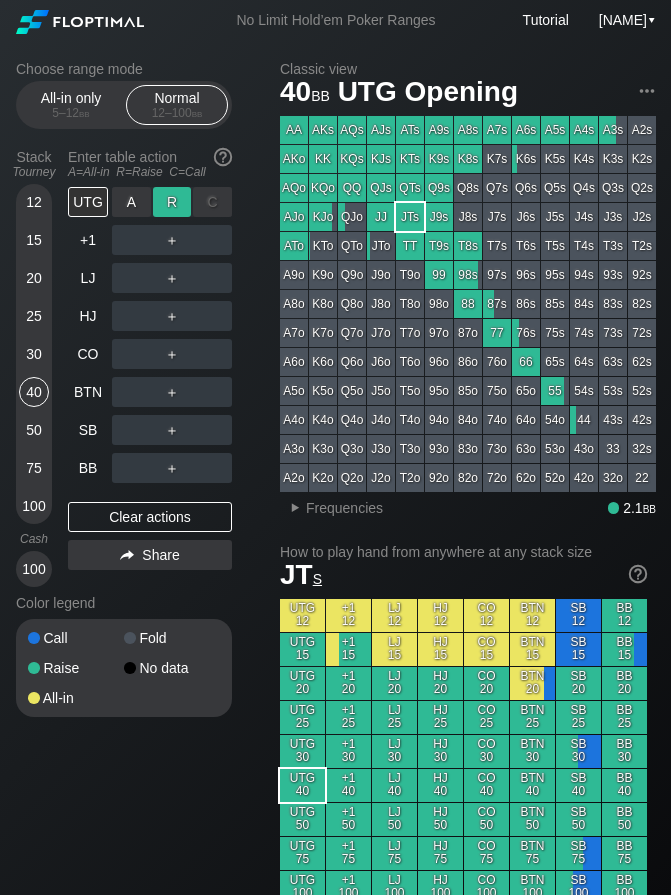 click on "R [ACTION]" at bounding box center (172, 202) 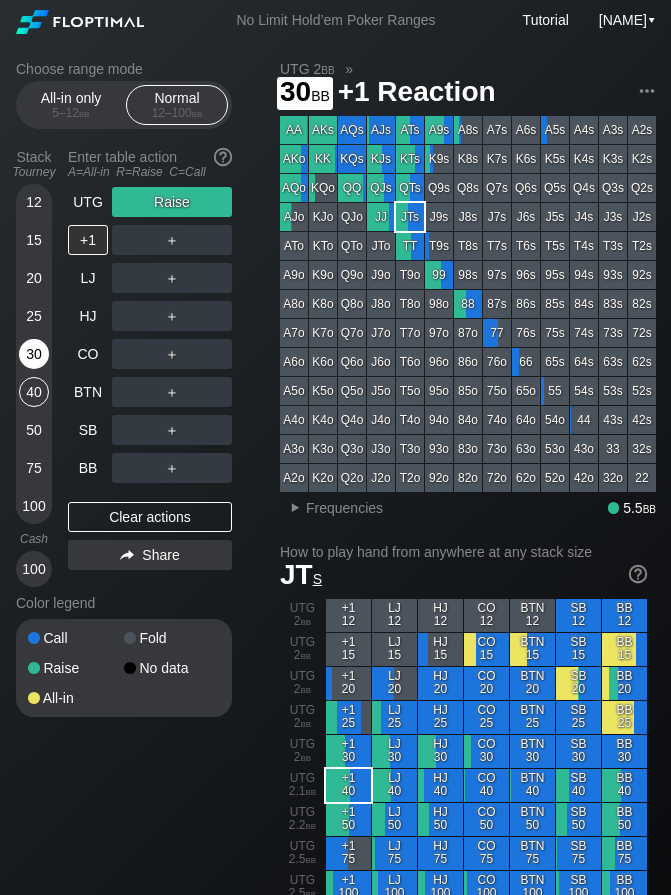 click on "30" at bounding box center (34, 354) 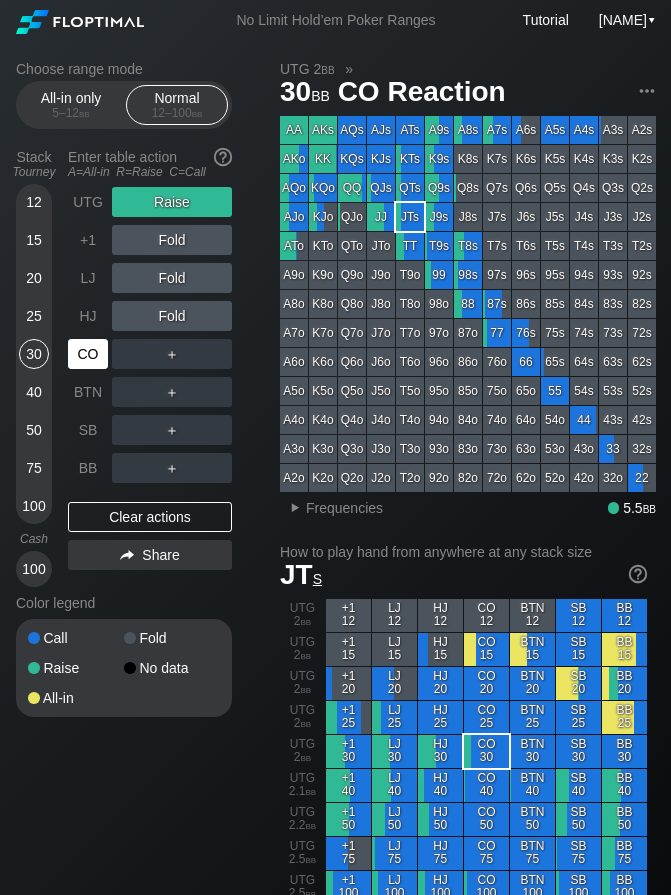 click on "CO" at bounding box center (88, 354) 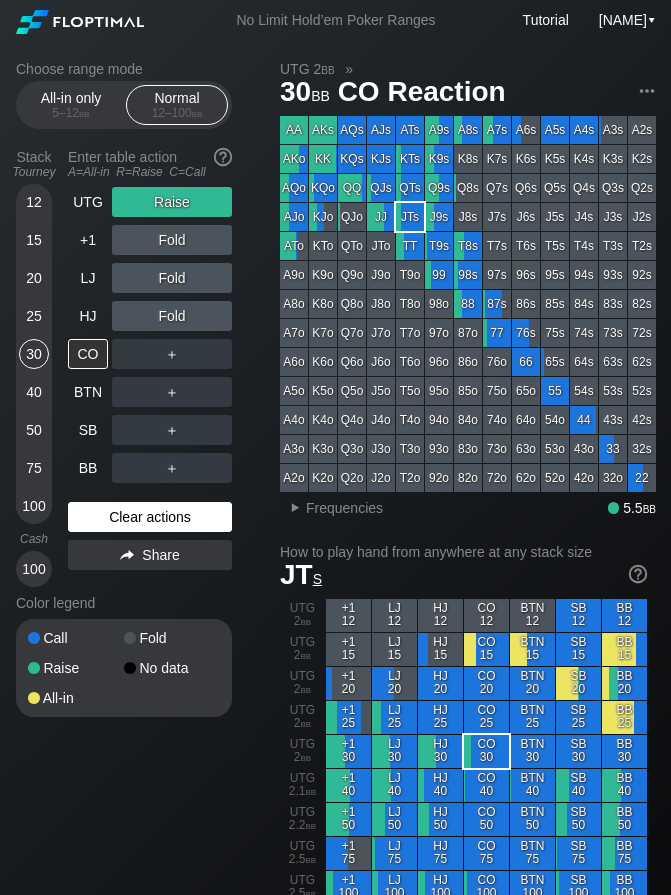 click on "Clear actions" at bounding box center [150, 517] 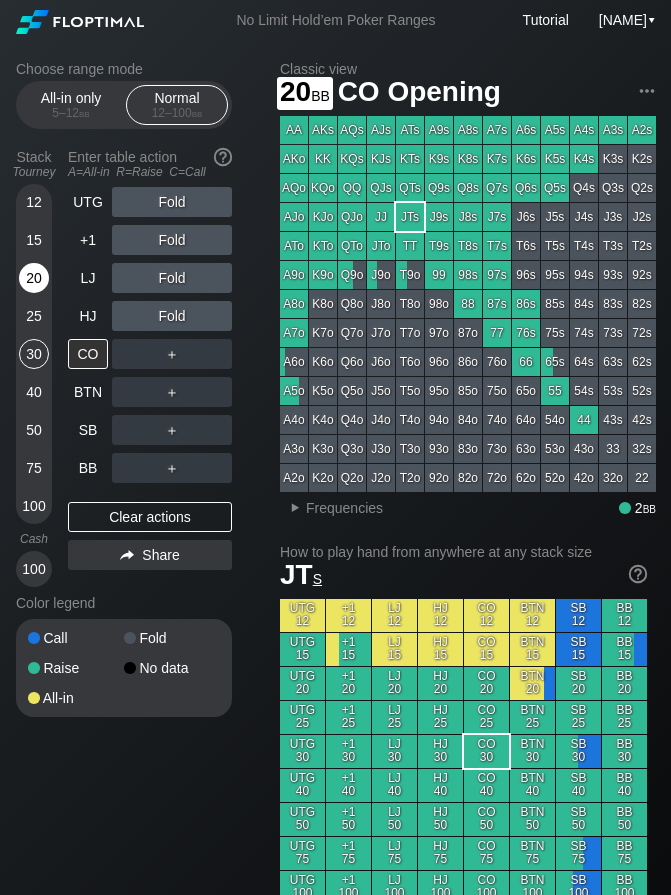 click on "20" at bounding box center [34, 278] 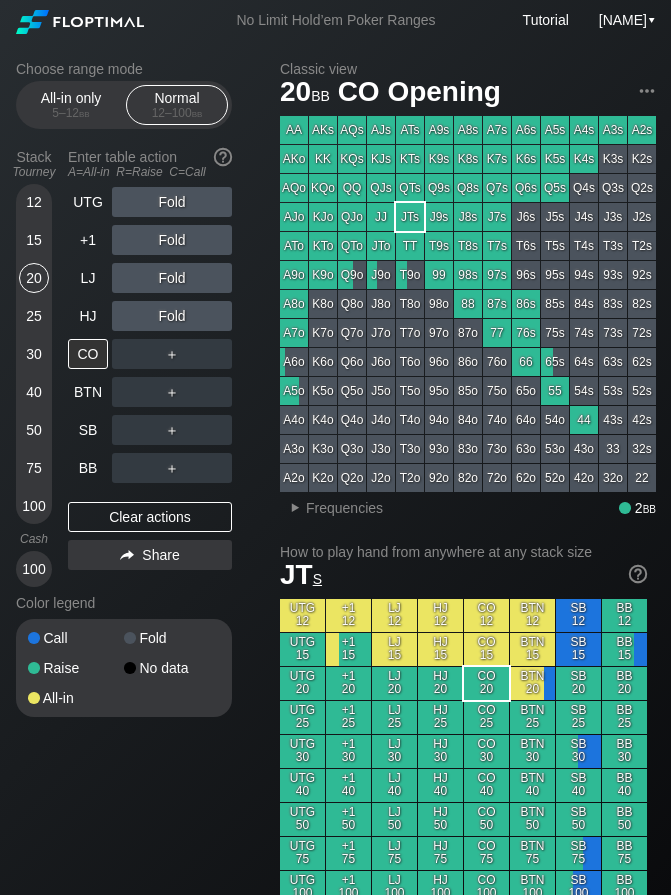click on "15" at bounding box center [34, 240] 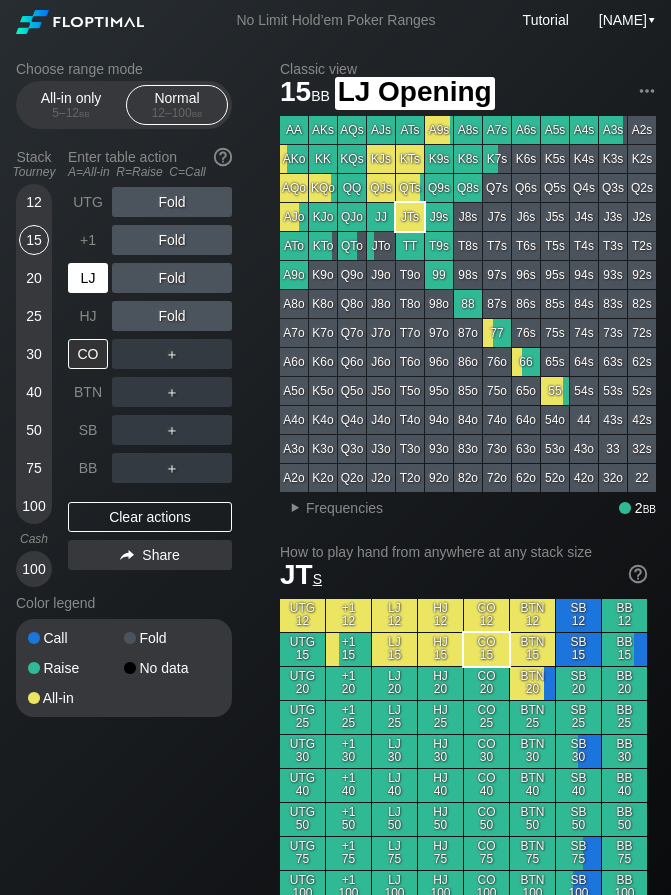 click on "LJ" at bounding box center [88, 278] 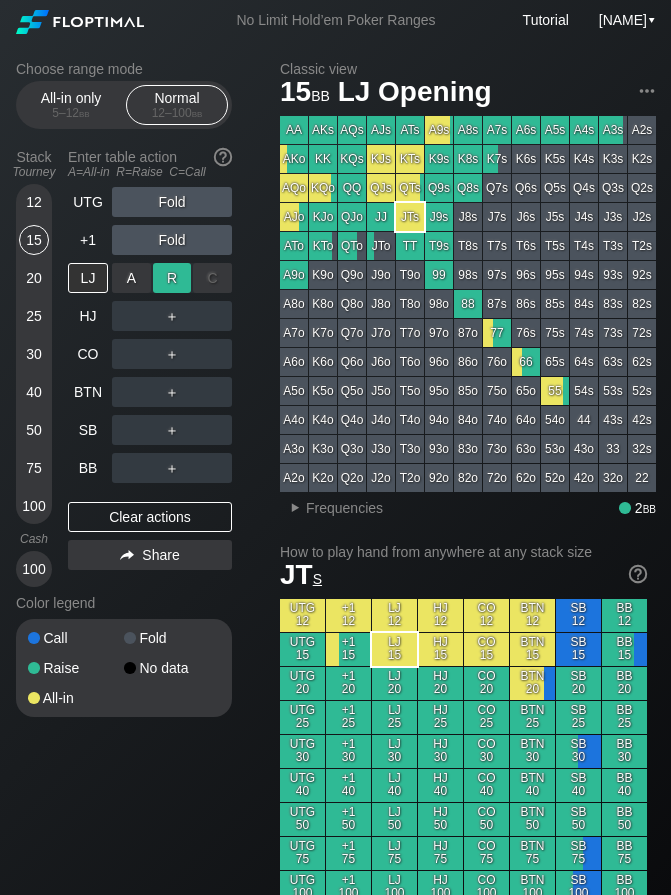 click on "R [ACTION]" at bounding box center [172, 278] 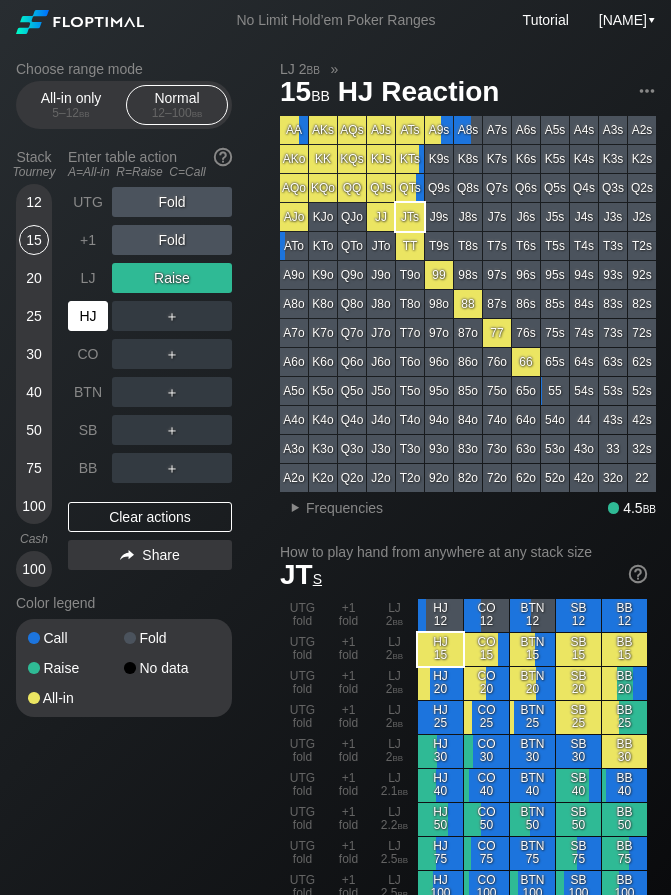 click on "HJ" at bounding box center (88, 316) 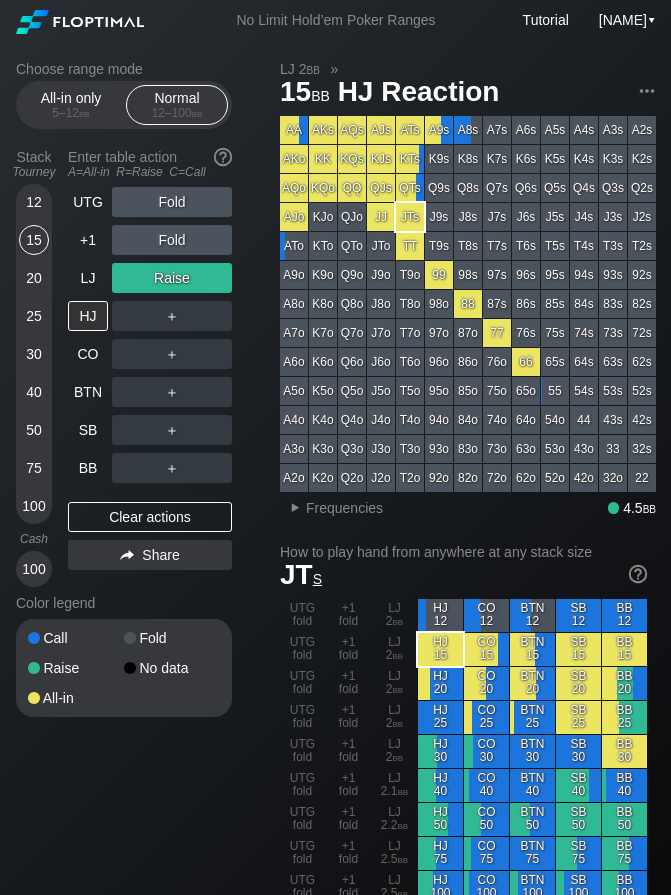 click on "Choose range mode All-in only 5 – 12 bb Normal 12 – 100 bb Stack Tourney Enter table action A=All-in  R=Raise  C=Call 12 15 20 25 30 40 50 75 100 Cash 100 UTG Fold +1 Fold LJ Raise HJ ＋ CO ＋ BTN ＋ SB ＋ BB ＋ Clear actions Share Color legend   Call   Fold   Raise   No data   All-in LJ   2 bb » 15 bb   HJ   Reaction AA AKs AQs AJs ATs A9s A8s A7s A6s A5s A4s A3s A2s AKo KK KQs KJs KTs K9s K8s K7s K6s K5s K4s K3s K2s AQo KQo QQ QJs QTs Q9s Q8s Q7s Q6s Q5s Q4s Q3s Q2s AJo KJo QJo JJ JTs J9s J8s J7s J6s J5s J4s J3s J2s ATo KTo QTo JTo TT T9s T8s T7s T6s T5s T4s T3s T2s A9o K9o Q9o J9o T9o 99 98s 97s 96s 95s 94s 93s 92s A8o K8o Q8o J8o T8o 98o 88 87s 86s 85s 84s 83s 82s A7o K7o Q7o J7o T7o 97o 87o 77 76s 75s 74s 73s 72s A6o K6o Q6o J6o T6o 96o 86o 76o 66 65s 64s 63s 62s A5o K5o Q5o J5o T5o 95o 85o 75o 65o 55 54s 53s 52s A4o K4o Q4o J4o T4o 94o 84o 74o 64o 54o 44 43s 42s A3o K3o Q3o J3o T3o 93o 83o 73o 63o 53o 43o 33 32s A2o K2o Q2o J2o T2o 92o 82o 72o 62o 52o 42o 32o 22 ▸ Frequencies   4.5 bbJT" at bounding box center (336, 1184) 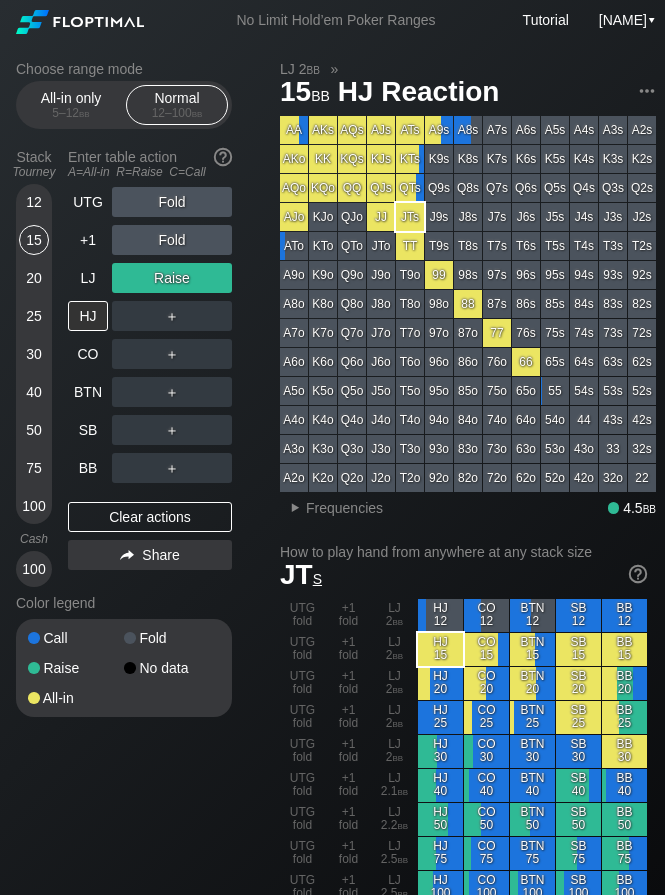 click on "30" at bounding box center [34, 354] 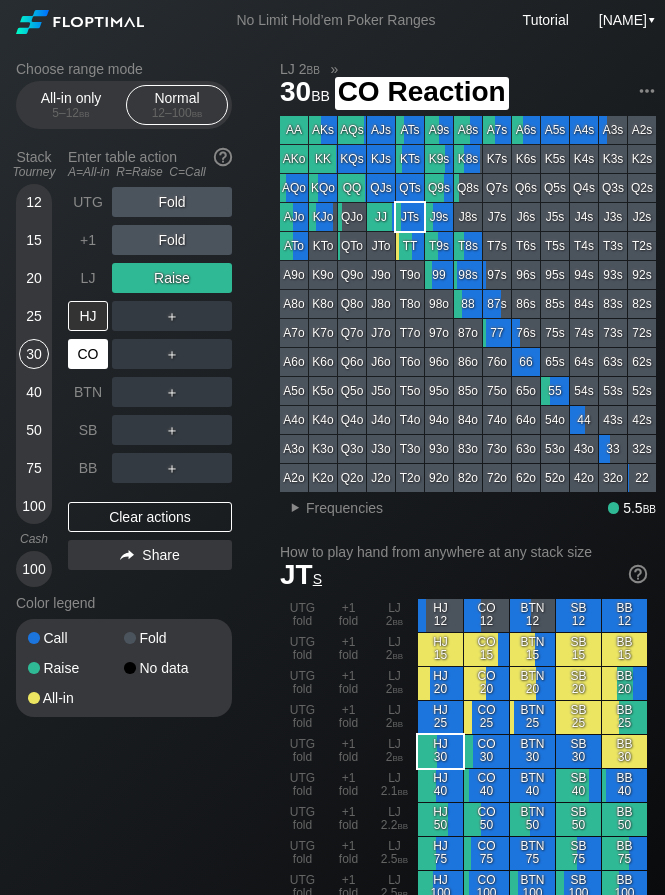 click on "CO" at bounding box center (88, 354) 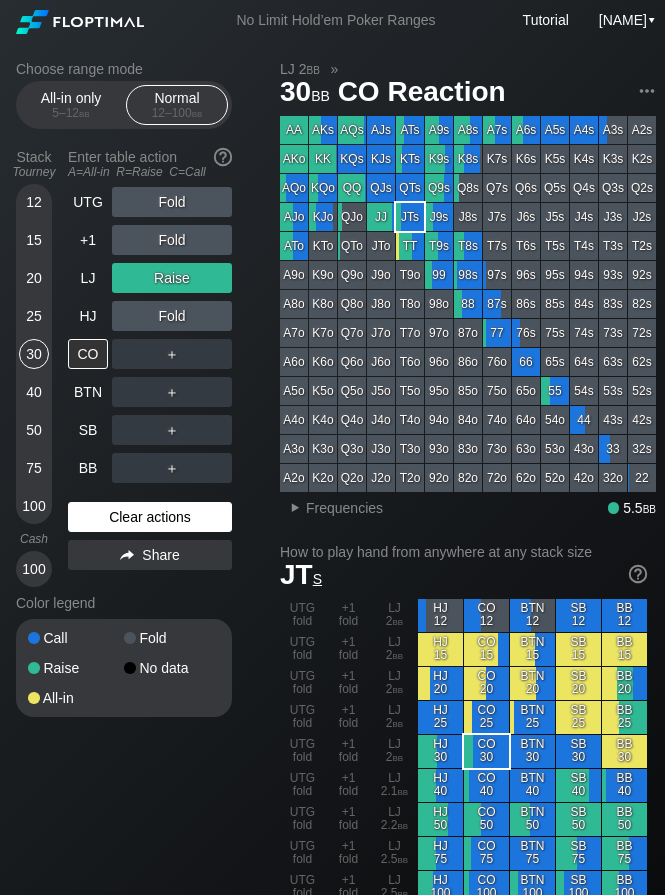 click on "Clear actions" at bounding box center (150, 517) 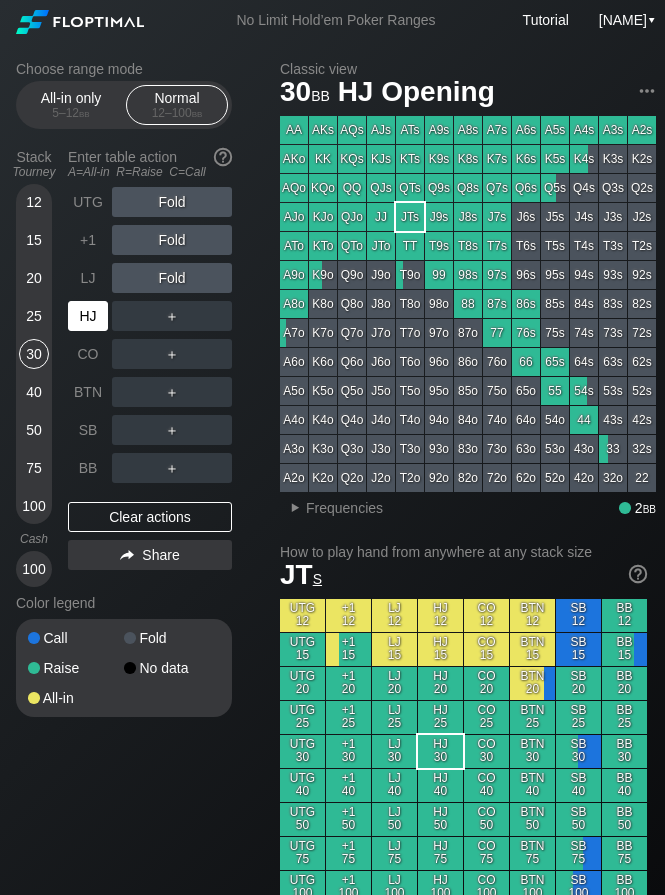 click on "HJ" at bounding box center [88, 316] 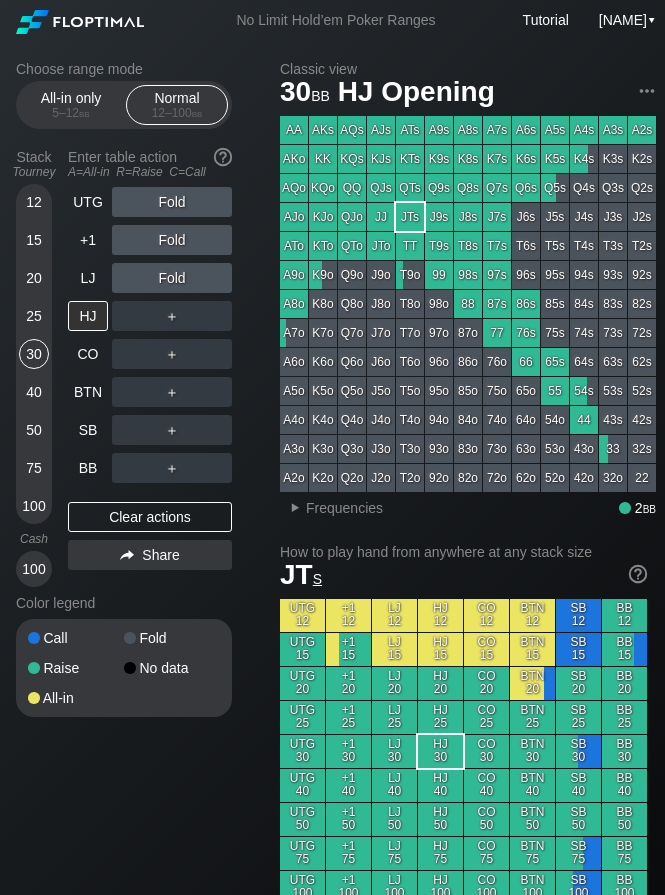 click at bounding box center [111, 22] 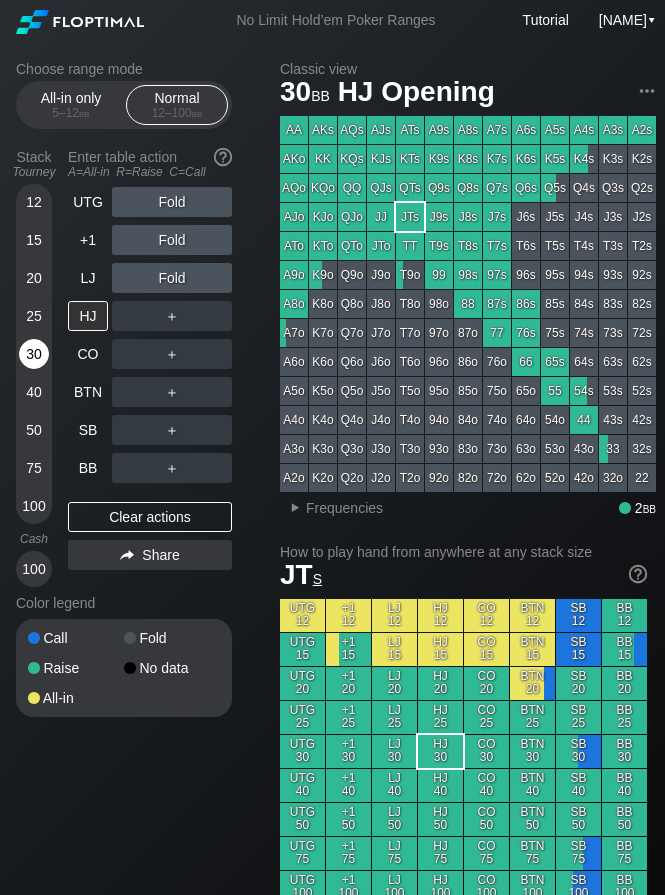 click on "30" at bounding box center [34, 354] 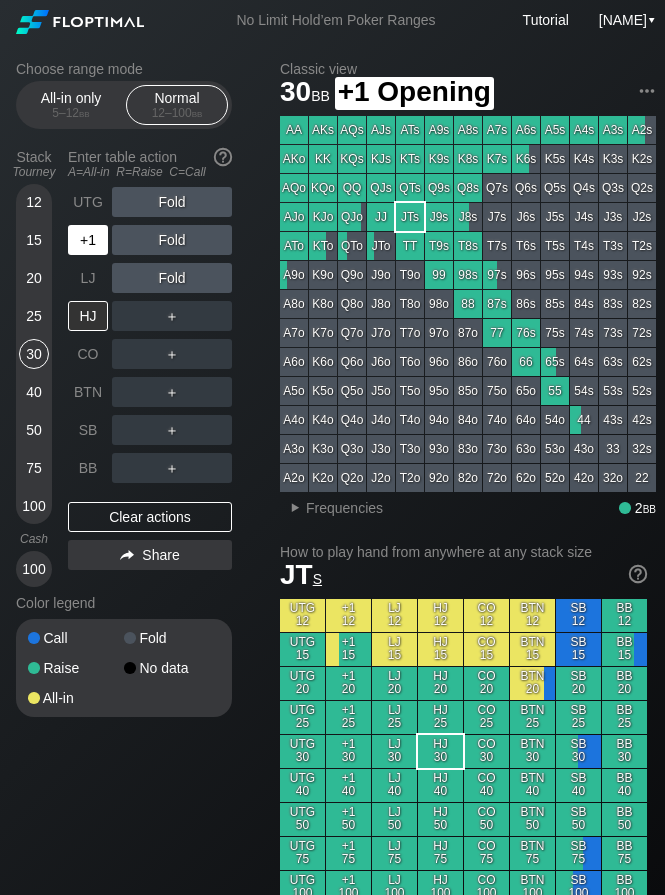 click on "+1" at bounding box center [88, 240] 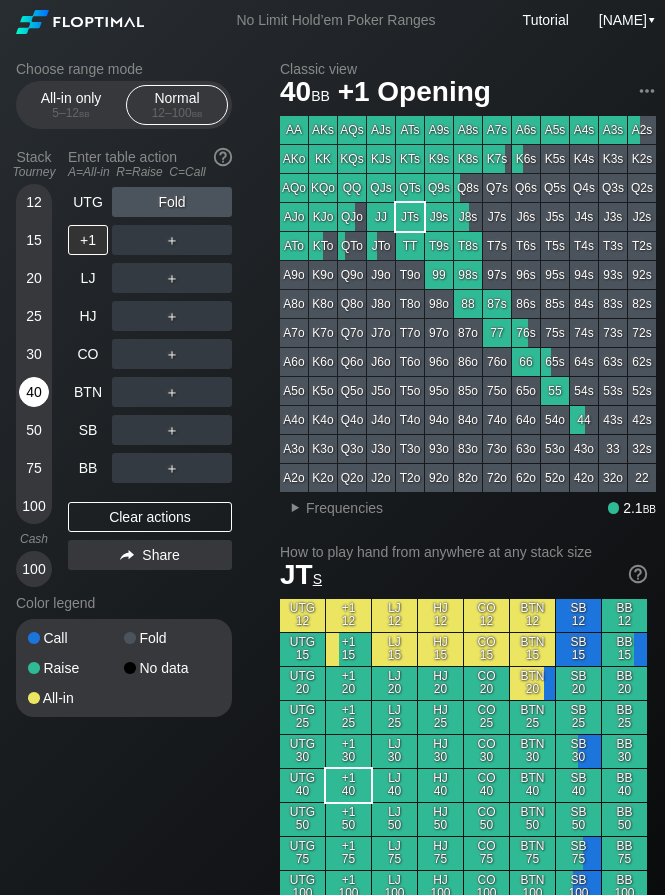 click on "40" at bounding box center (34, 392) 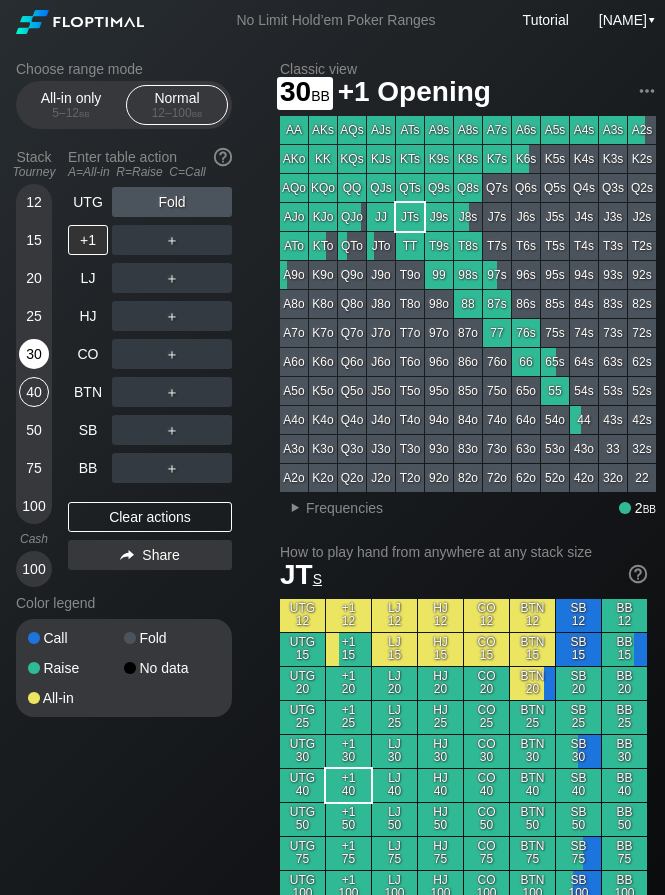 click on "30" at bounding box center [34, 354] 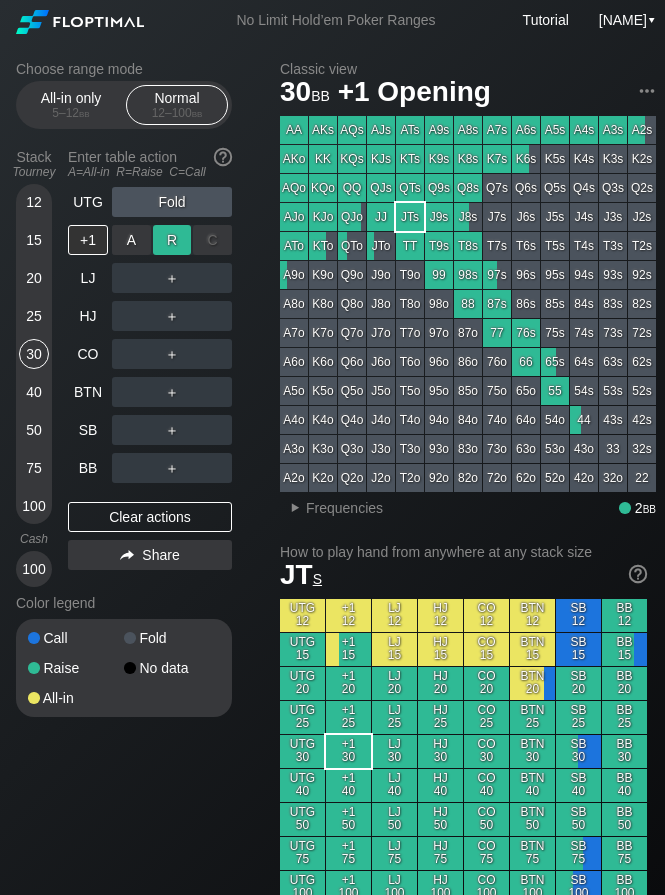 click on "R [ACTION]" at bounding box center (172, 240) 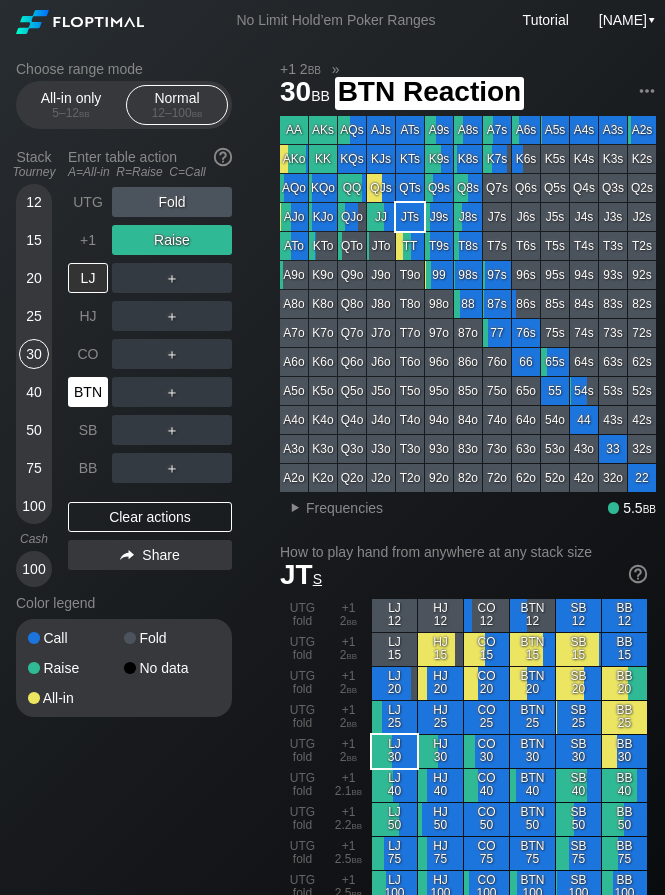 click on "BTN" at bounding box center (88, 392) 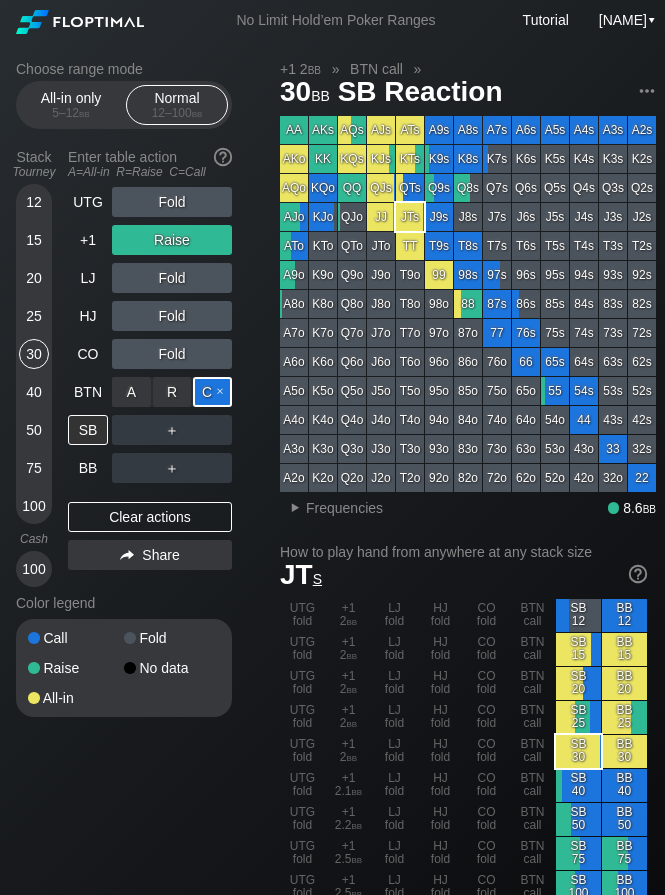 click on "C [ACTION]" at bounding box center [212, 392] 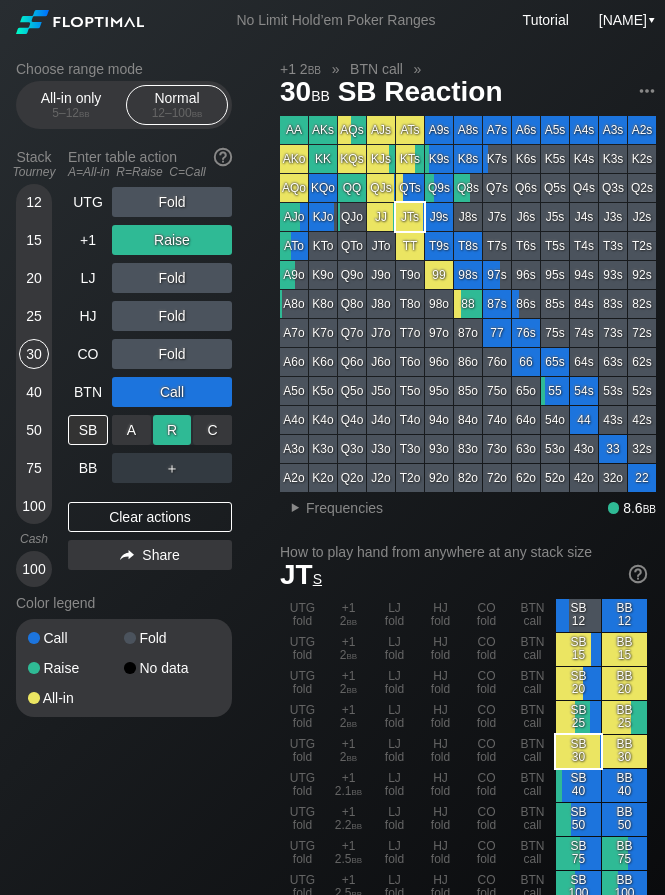 click on "R [ACTION]" at bounding box center (172, 430) 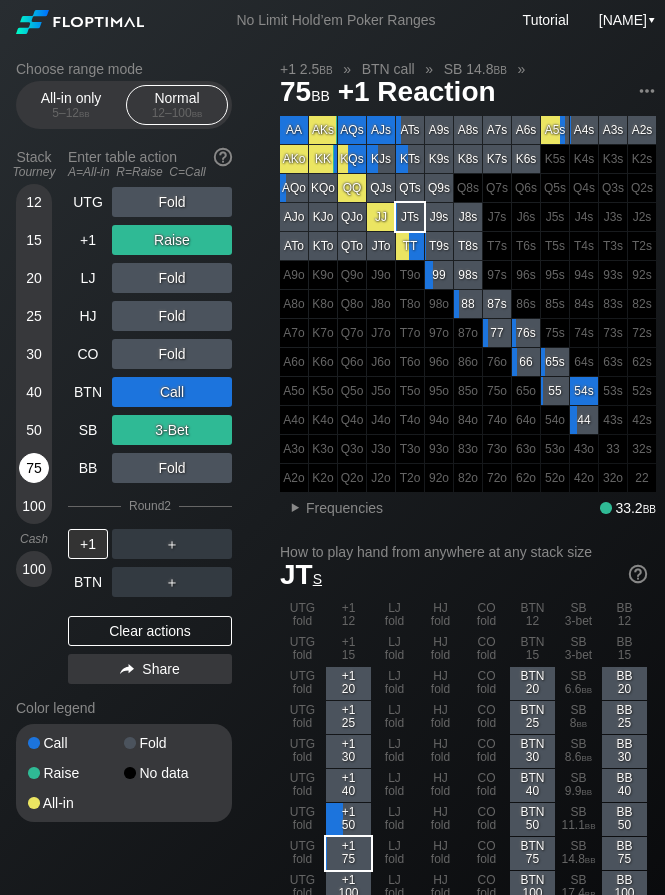click on "75" at bounding box center (34, 468) 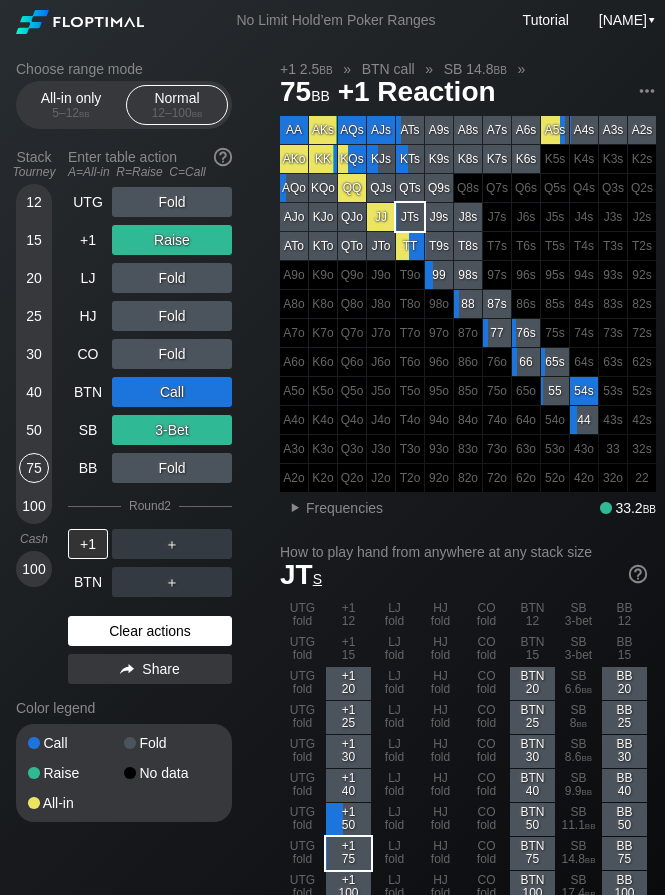 click on "Clear actions" at bounding box center (150, 631) 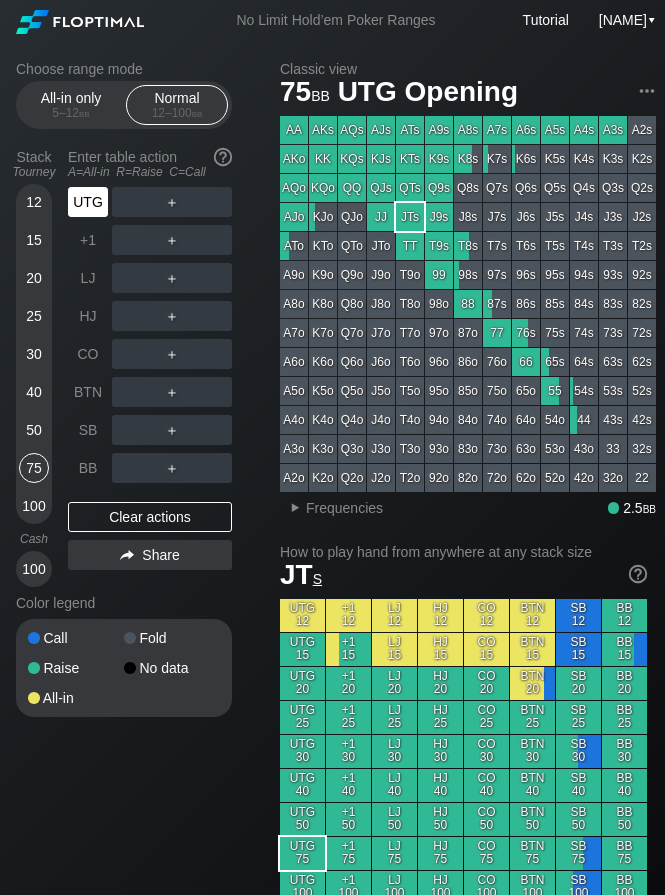 click on "UTG" at bounding box center [88, 202] 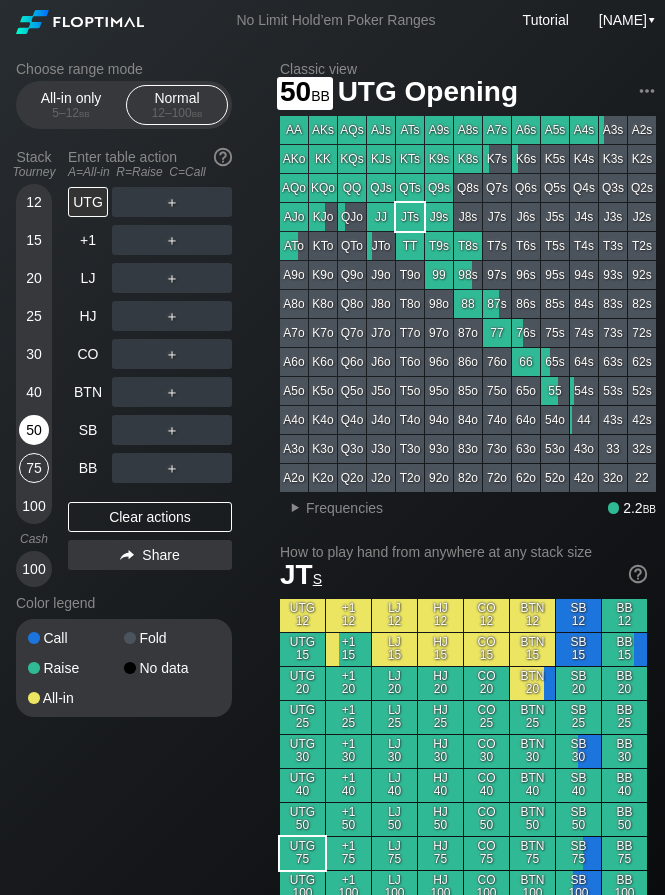 click on "50" at bounding box center (34, 430) 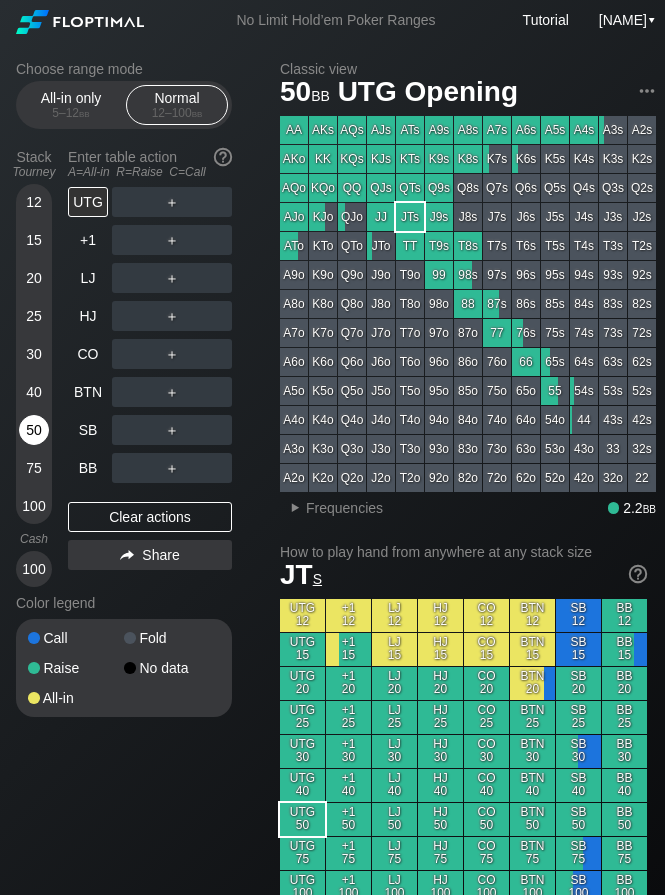 click on "50" at bounding box center [34, 430] 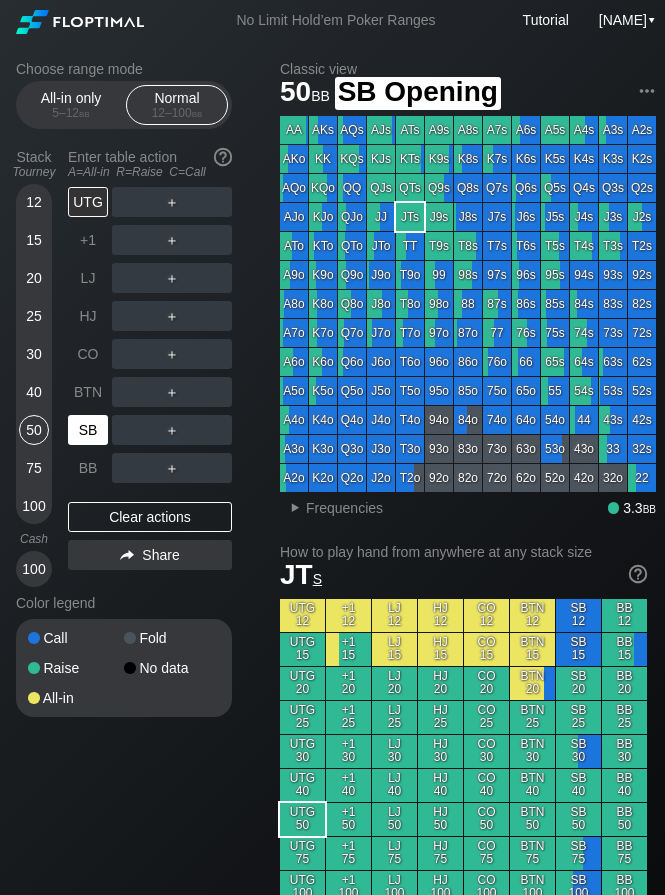 click on "SB" at bounding box center (88, 430) 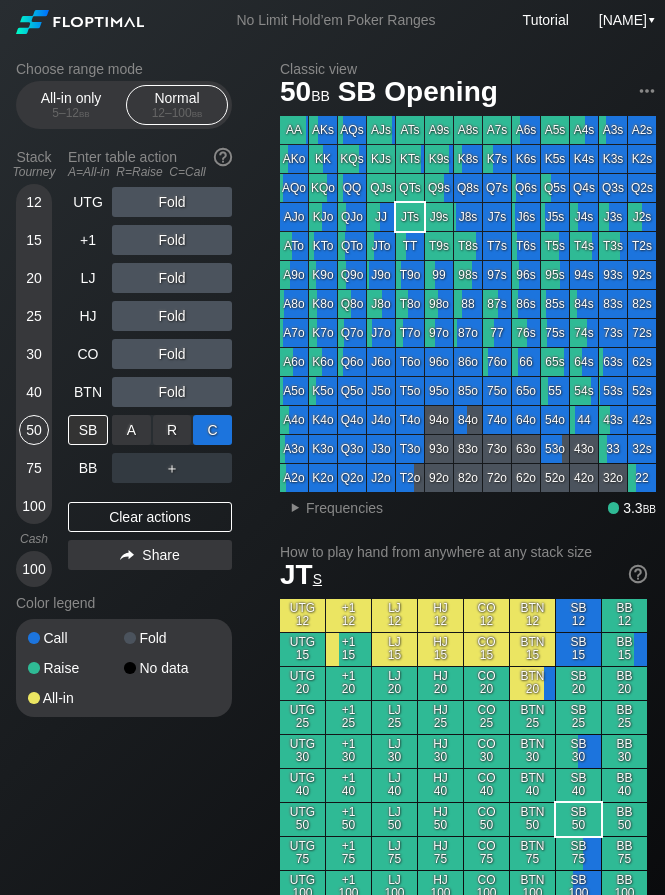 click on "C [ACTION]" at bounding box center (212, 430) 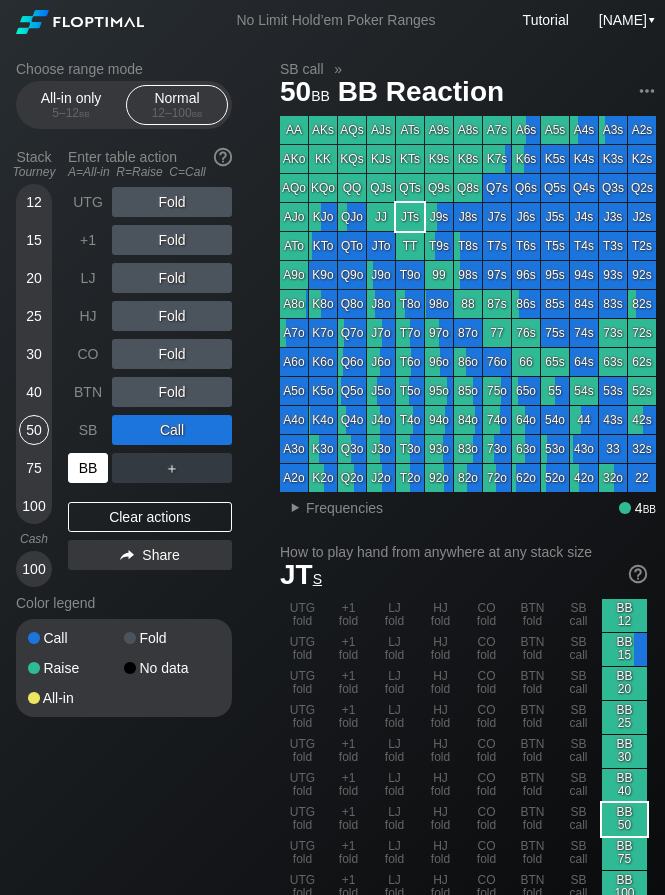 click on "BB" at bounding box center (88, 468) 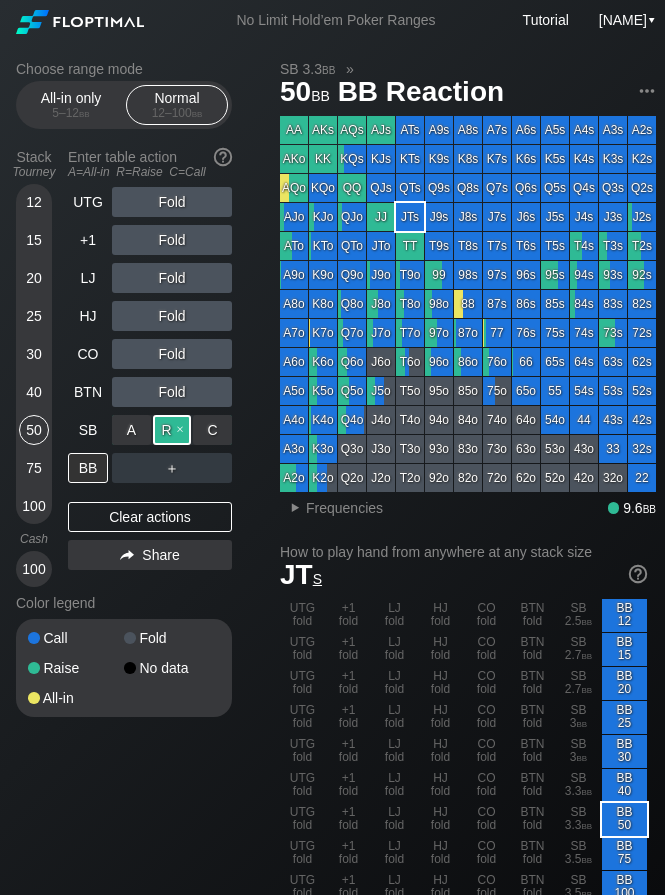 click on "R [ACTION]" at bounding box center [172, 430] 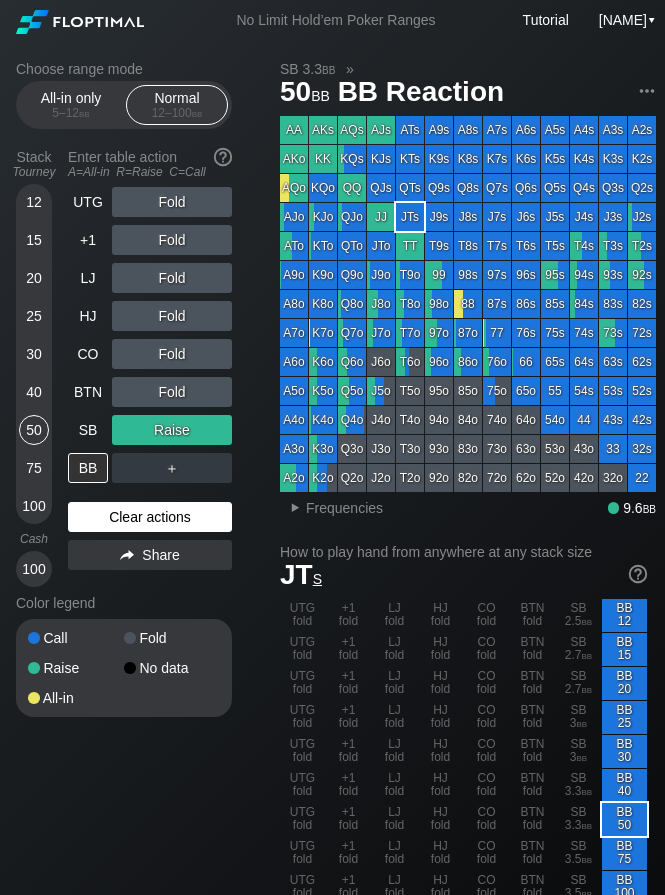 click on "Clear actions" at bounding box center (150, 517) 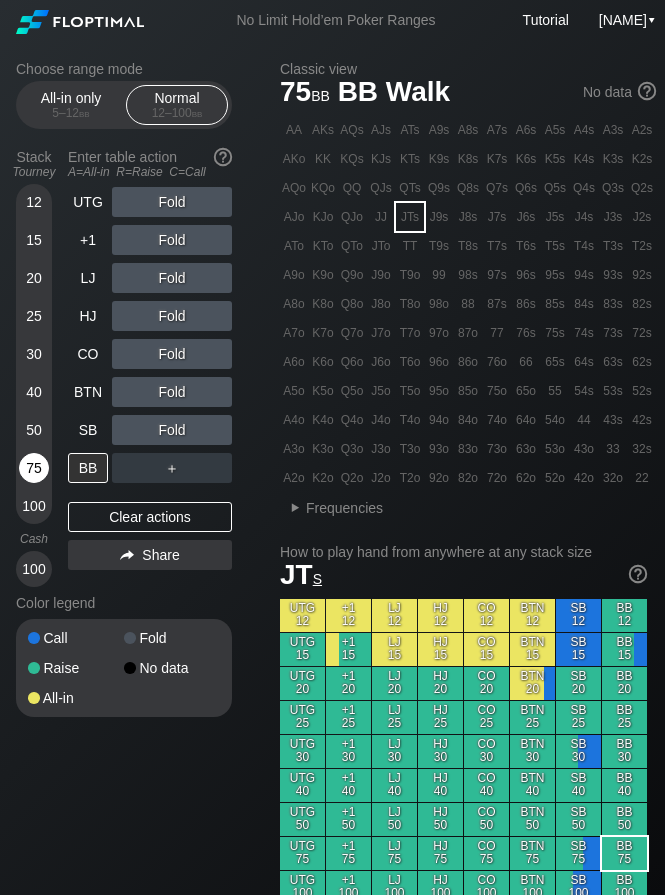 click on "75" at bounding box center (34, 468) 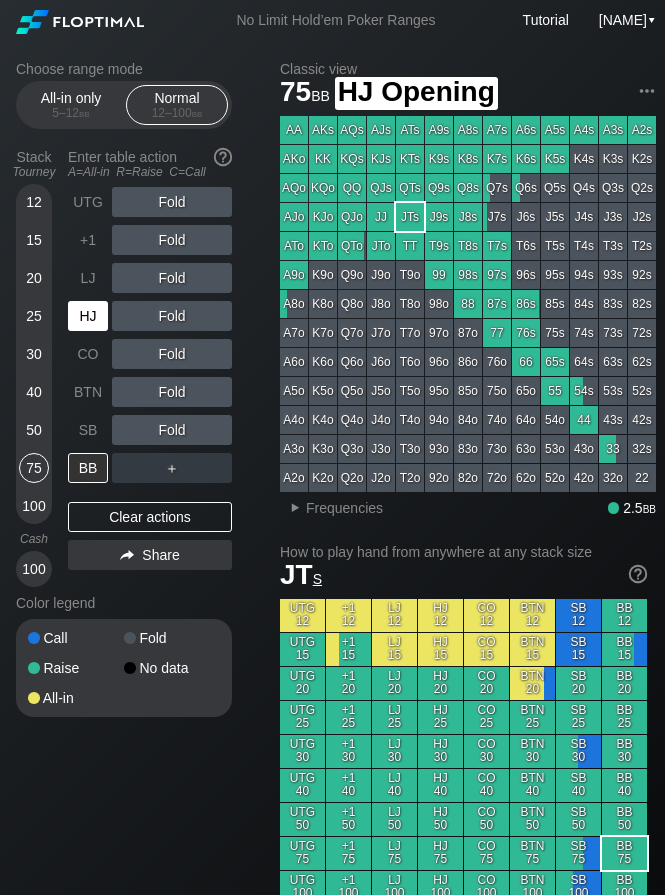 click on "HJ" at bounding box center (88, 316) 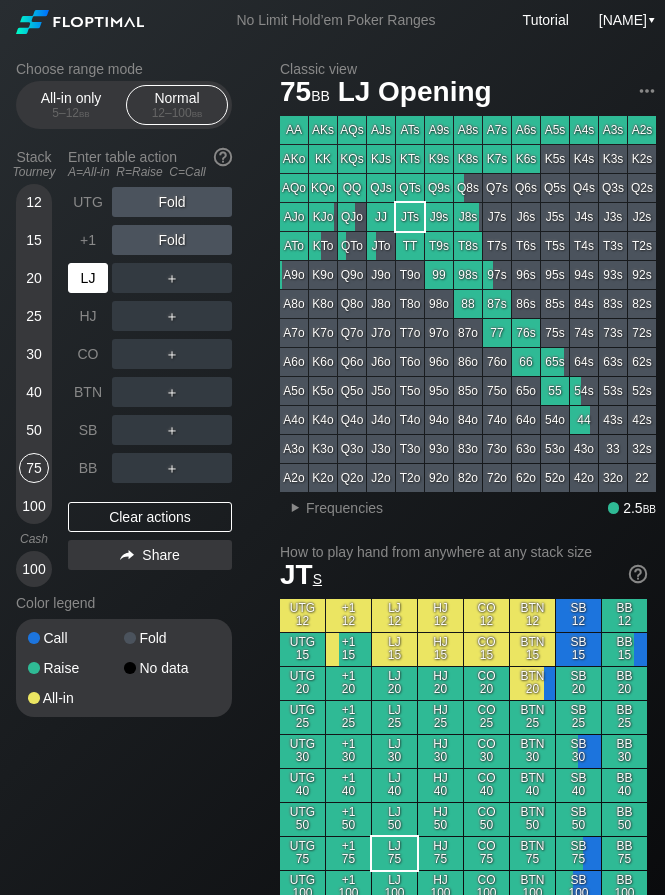 click on "LJ" at bounding box center [88, 278] 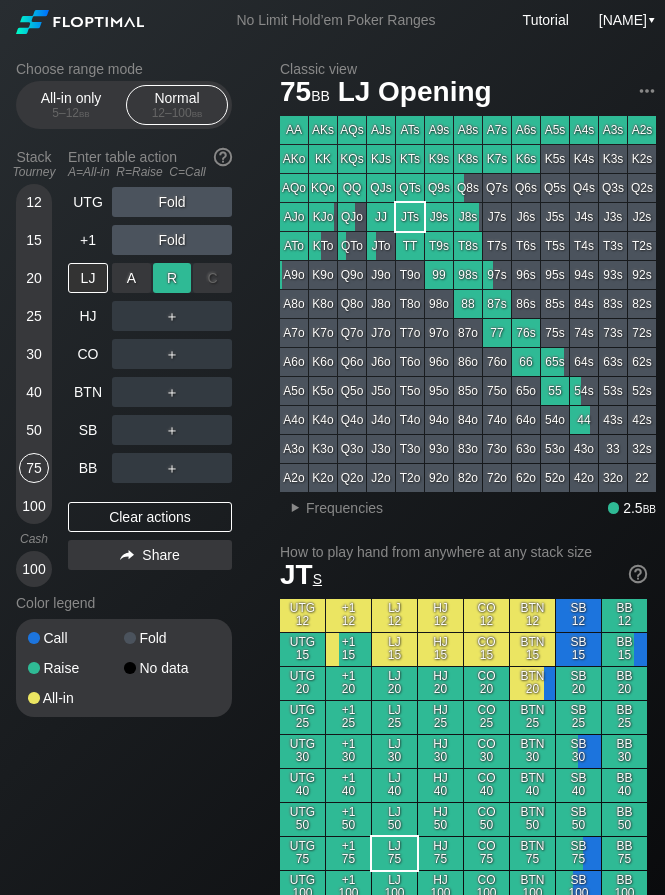click on "R [ACTION]" at bounding box center (172, 278) 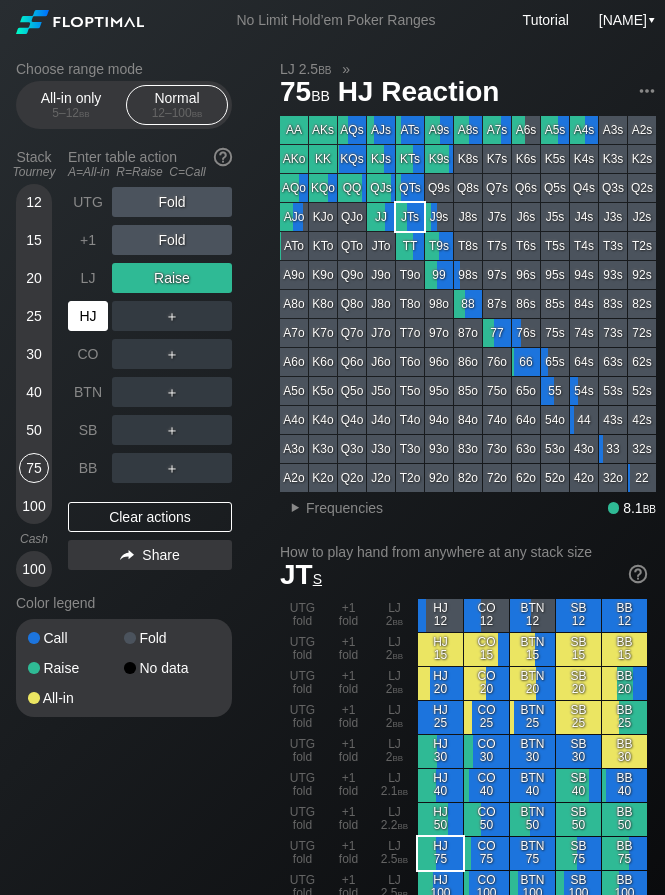 click on "HJ" at bounding box center [88, 316] 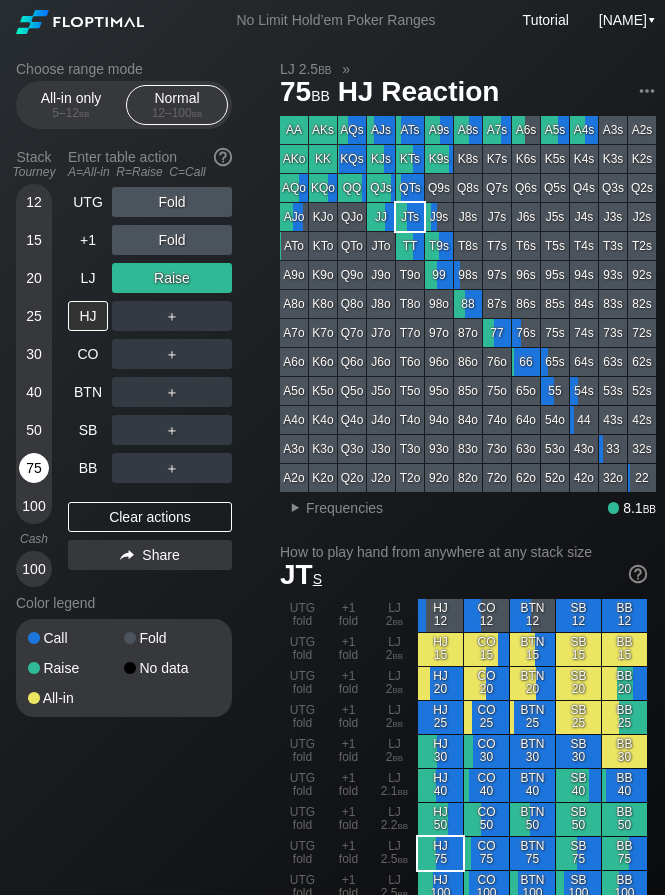 click on "75" at bounding box center [34, 468] 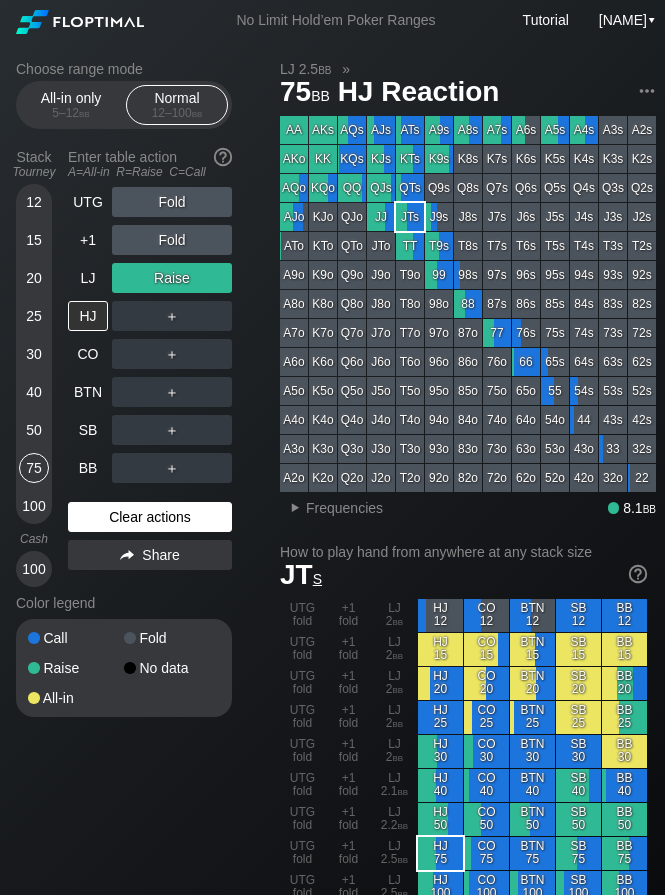click on "Clear actions" at bounding box center (150, 517) 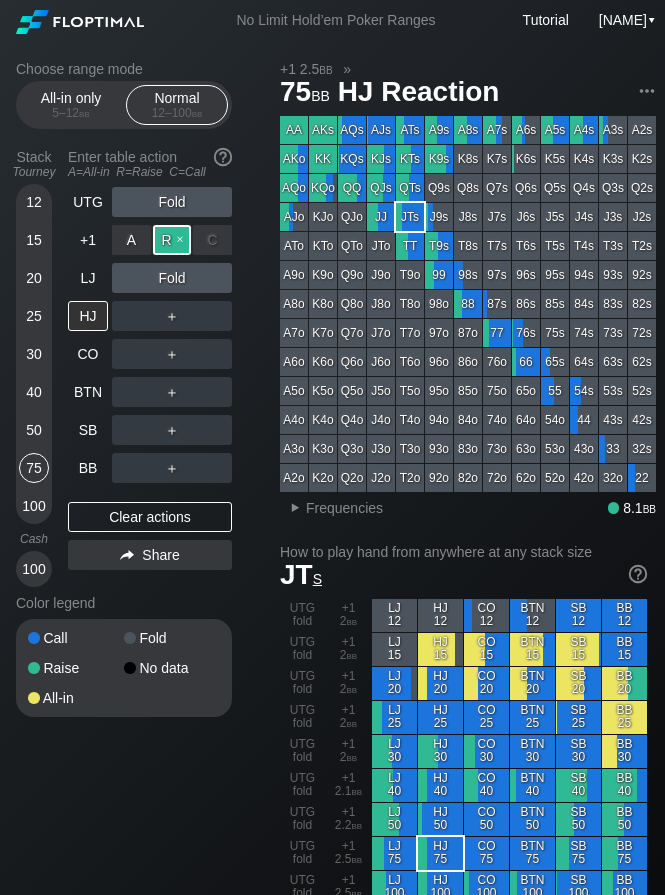 click on "R [ACTION]" at bounding box center [172, 240] 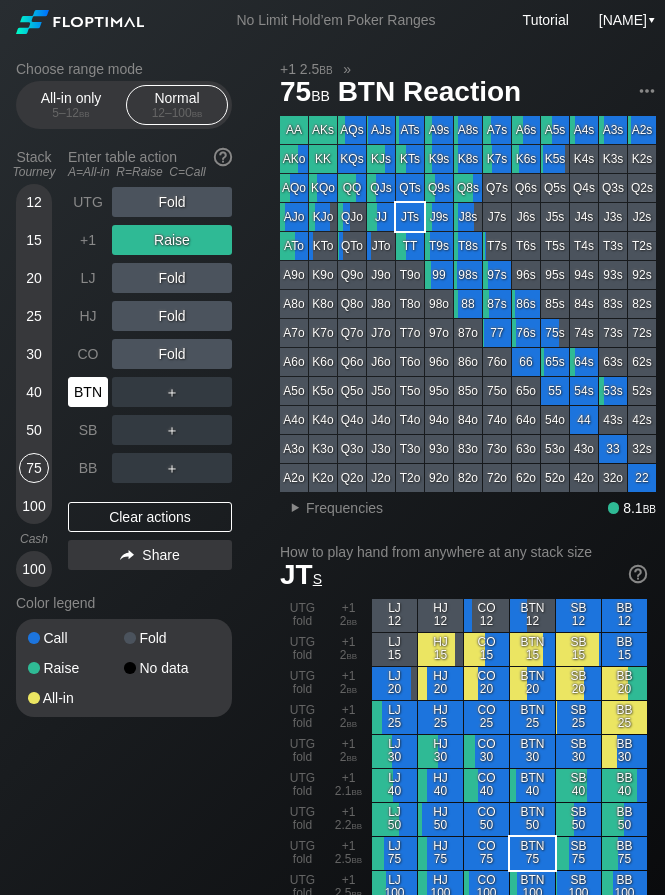 click on "BTN" at bounding box center [88, 392] 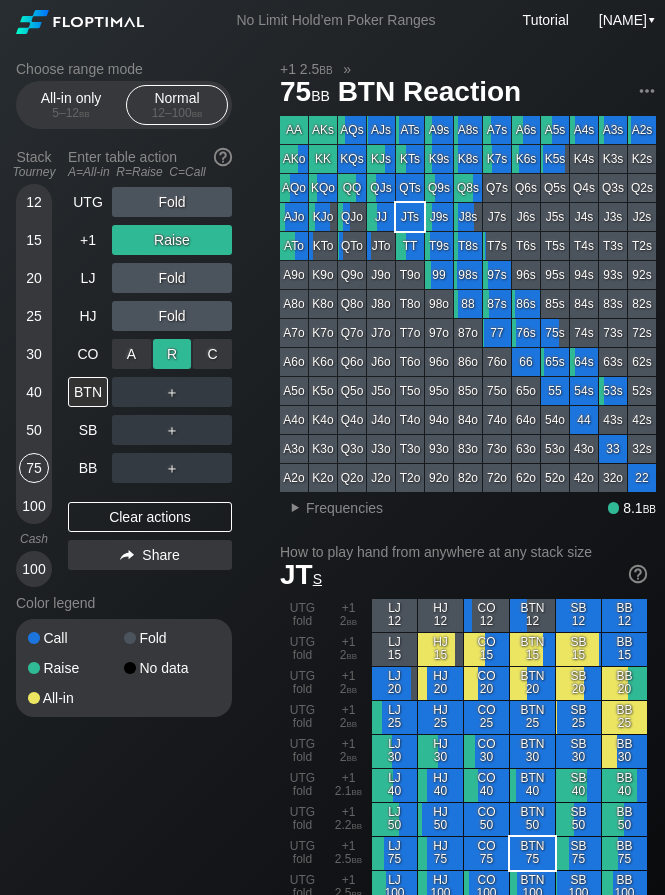 drag, startPoint x: 172, startPoint y: 351, endPoint x: 157, endPoint y: 358, distance: 16.552946 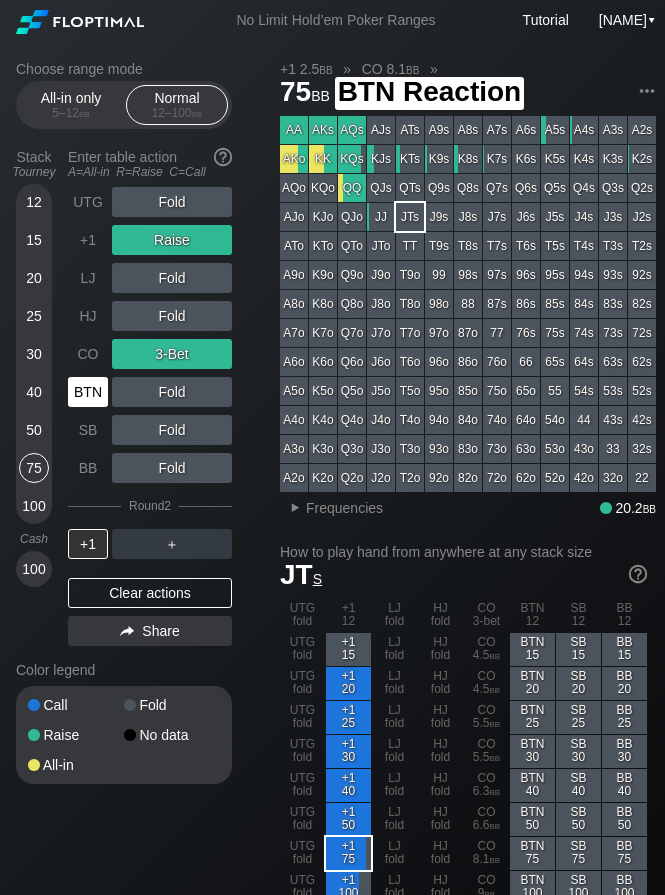 click on "BTN" at bounding box center (88, 392) 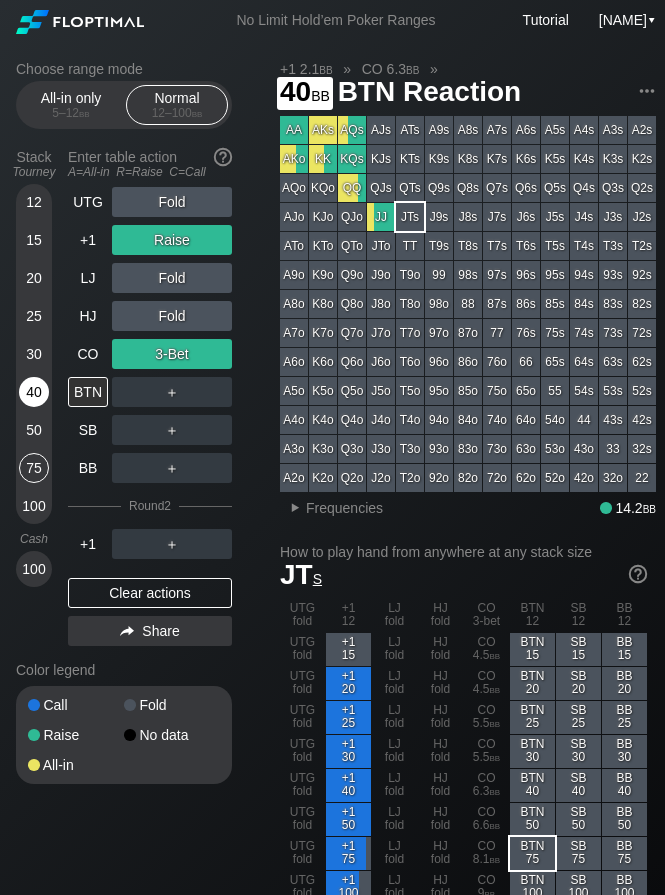 click on "40" at bounding box center [34, 392] 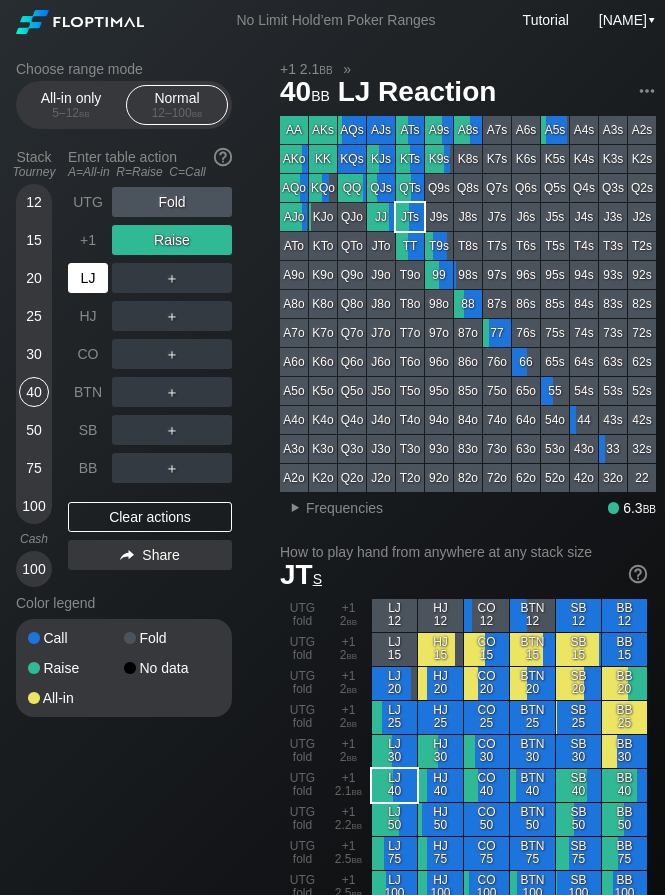 click on "LJ" at bounding box center [88, 278] 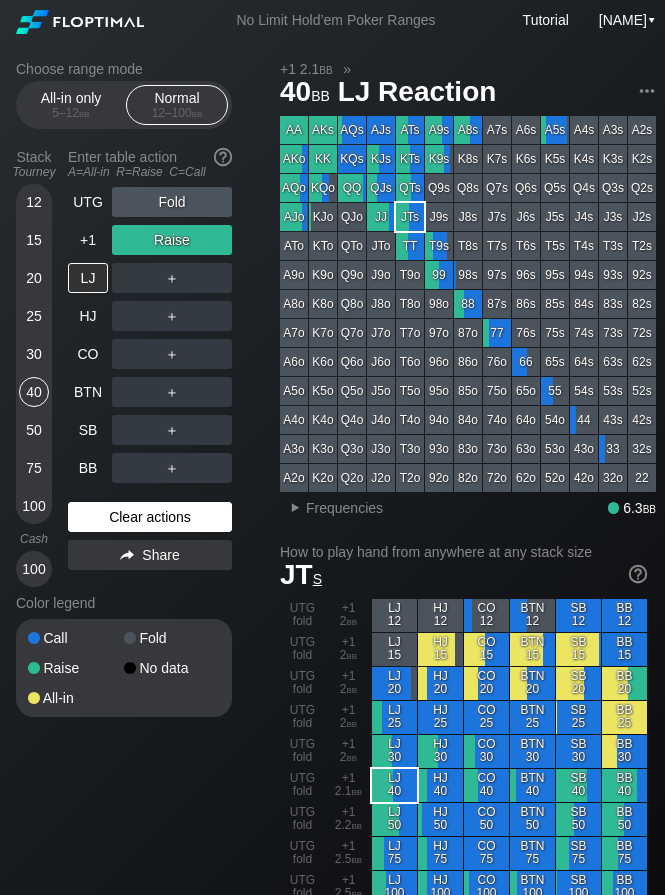 click on "Clear actions" at bounding box center (150, 517) 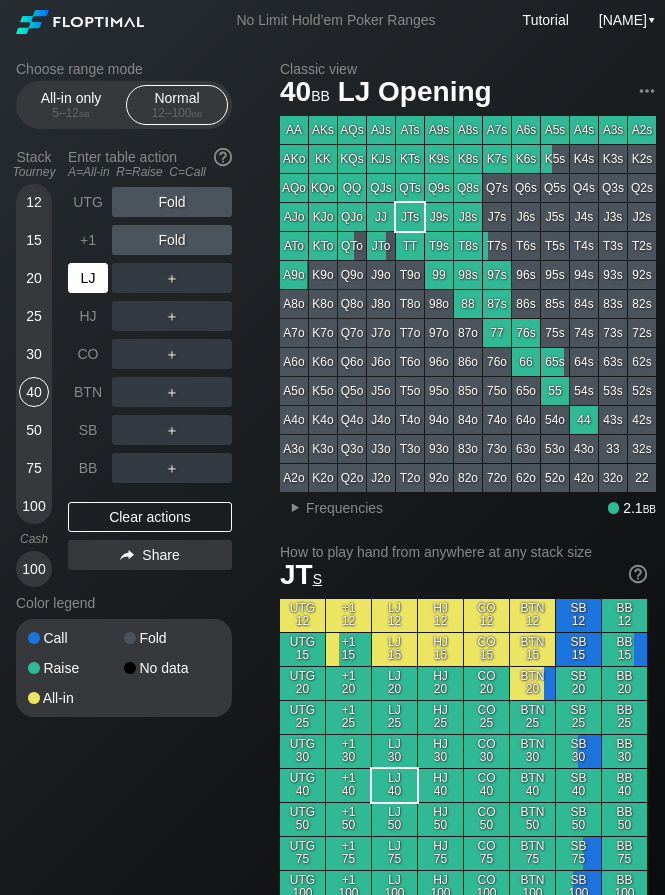 click on "LJ" at bounding box center [90, 278] 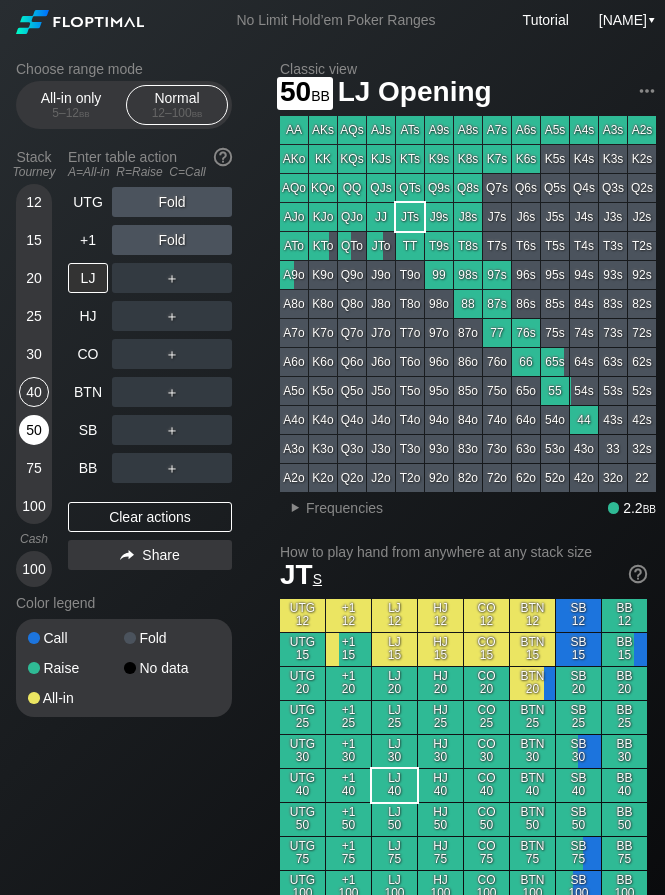 click on "50" at bounding box center [34, 430] 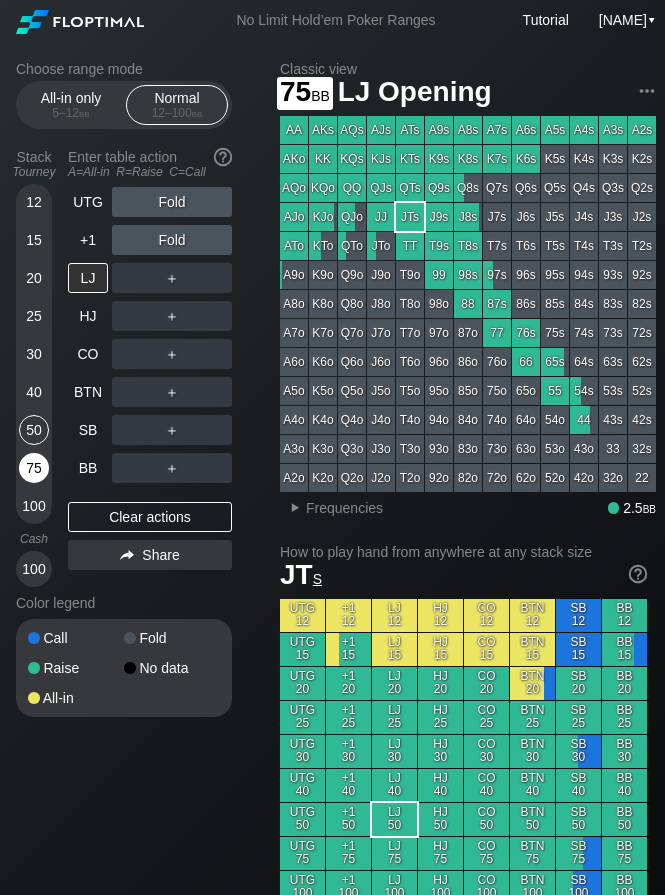 click on "75" at bounding box center (34, 468) 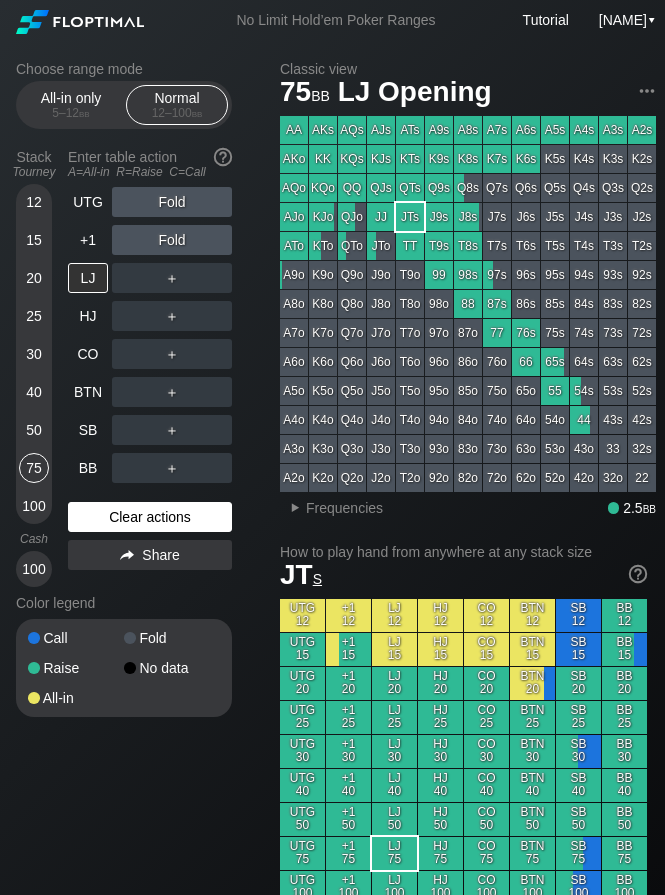 click on "Clear actions" at bounding box center [150, 517] 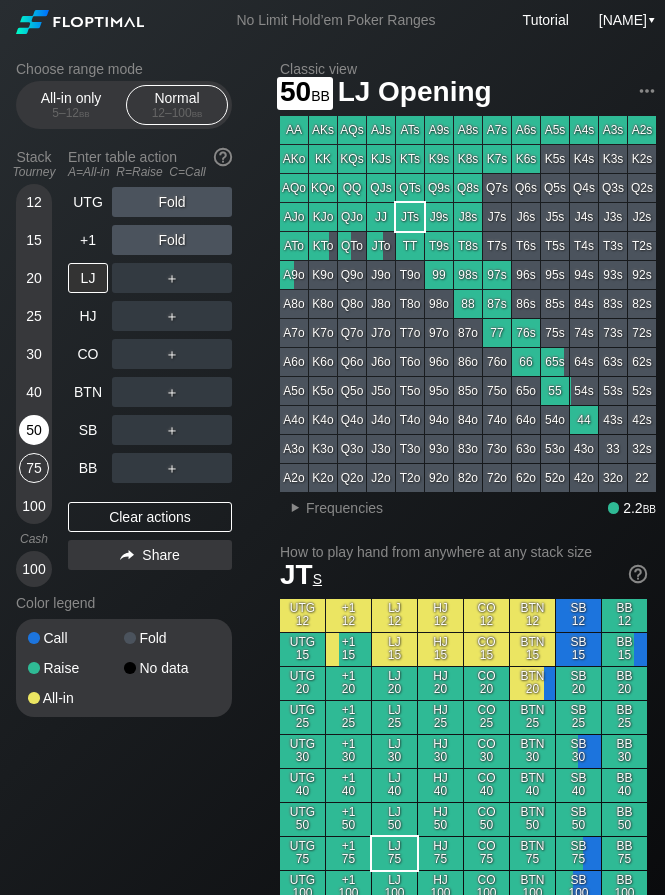 click on "50" at bounding box center (34, 430) 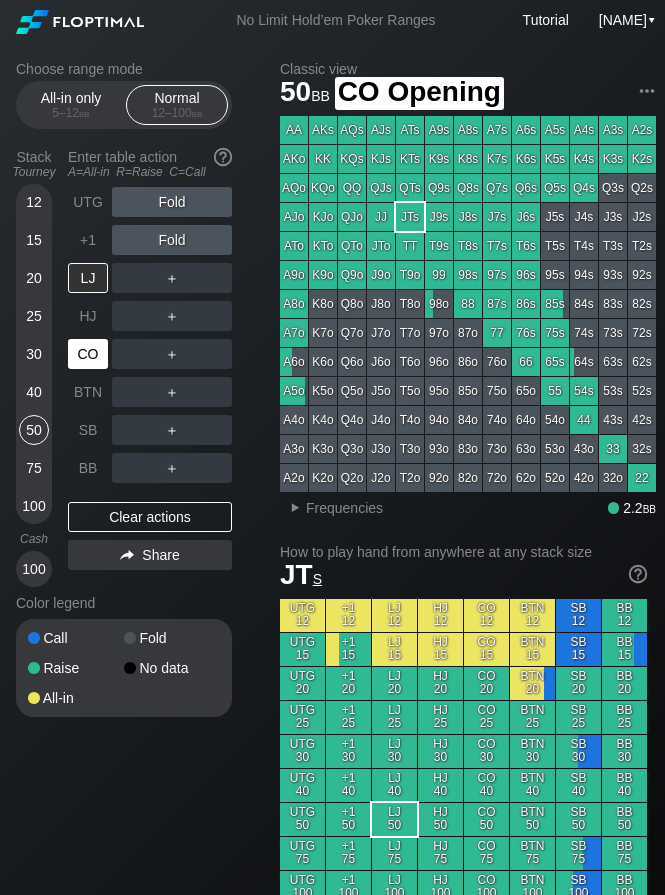 click on "CO" at bounding box center [88, 354] 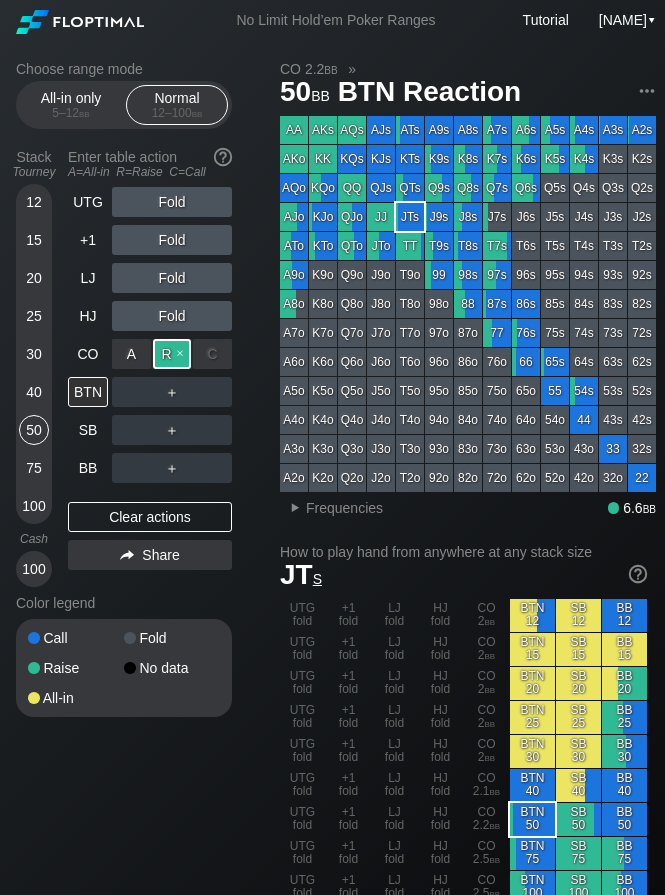 click on "R [ACTION]" at bounding box center [172, 354] 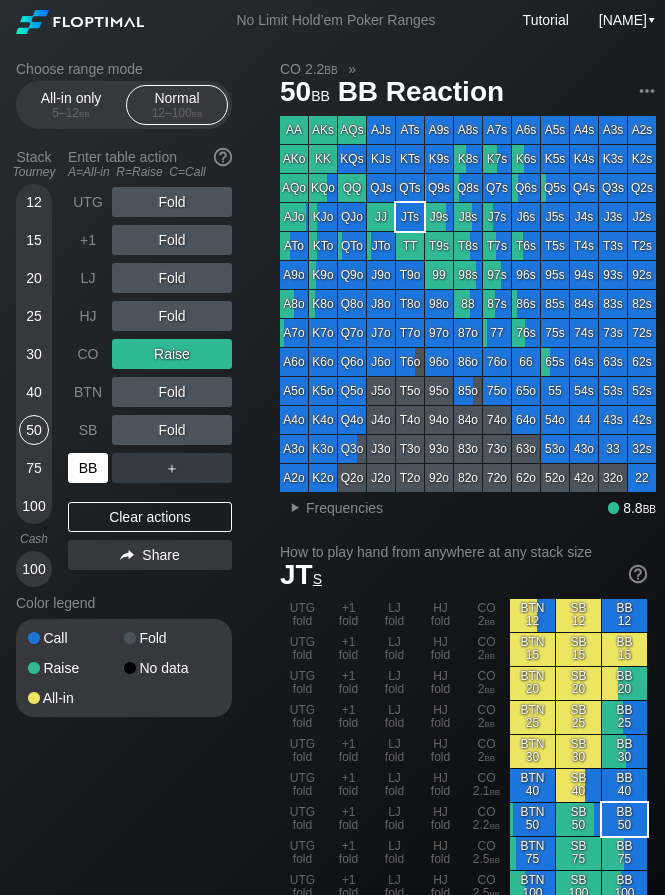 click on "BB" at bounding box center [88, 468] 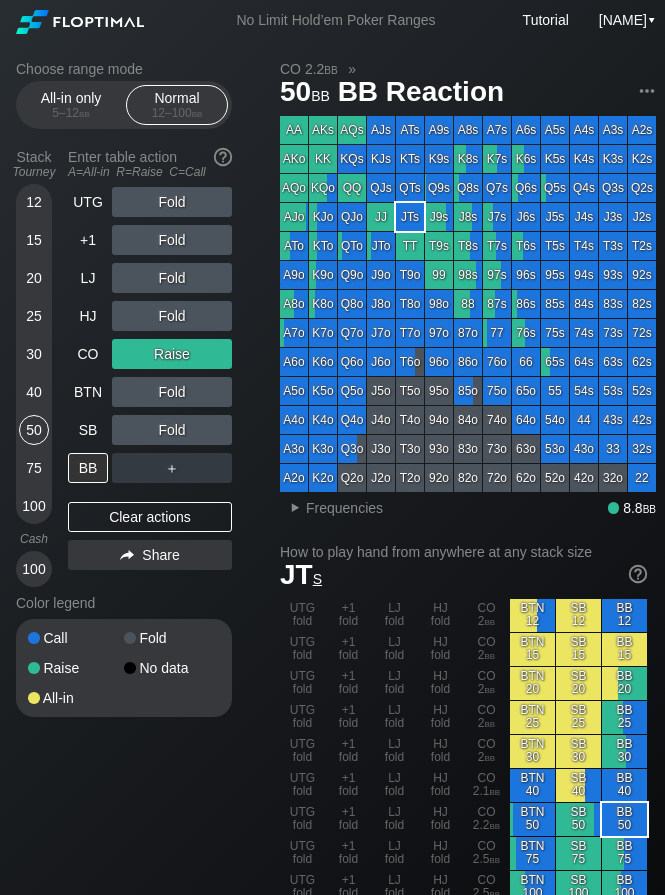 click on "12 15 20 25 30 40 50 75 100" at bounding box center (34, 354) 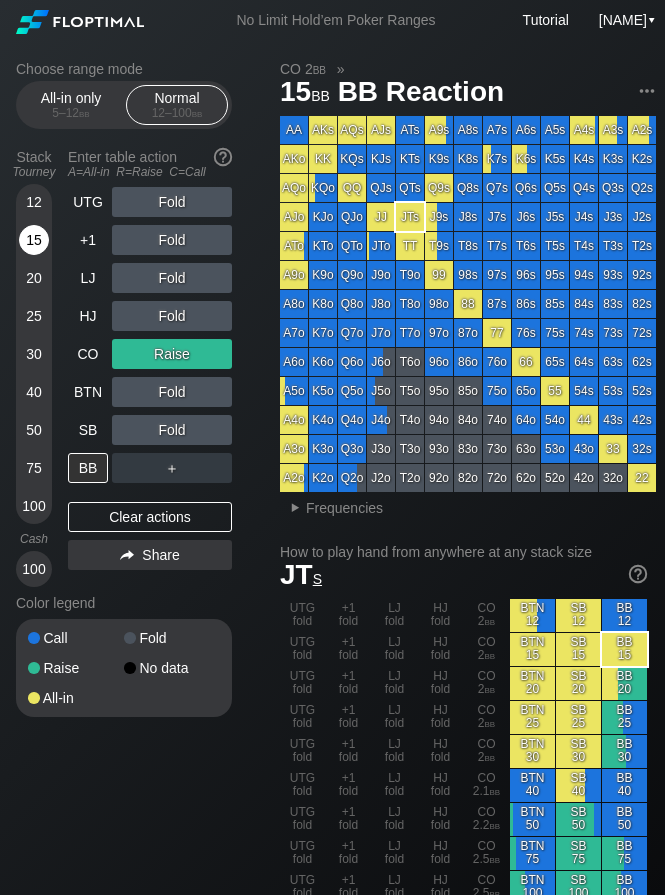 click on "15" at bounding box center (34, 240) 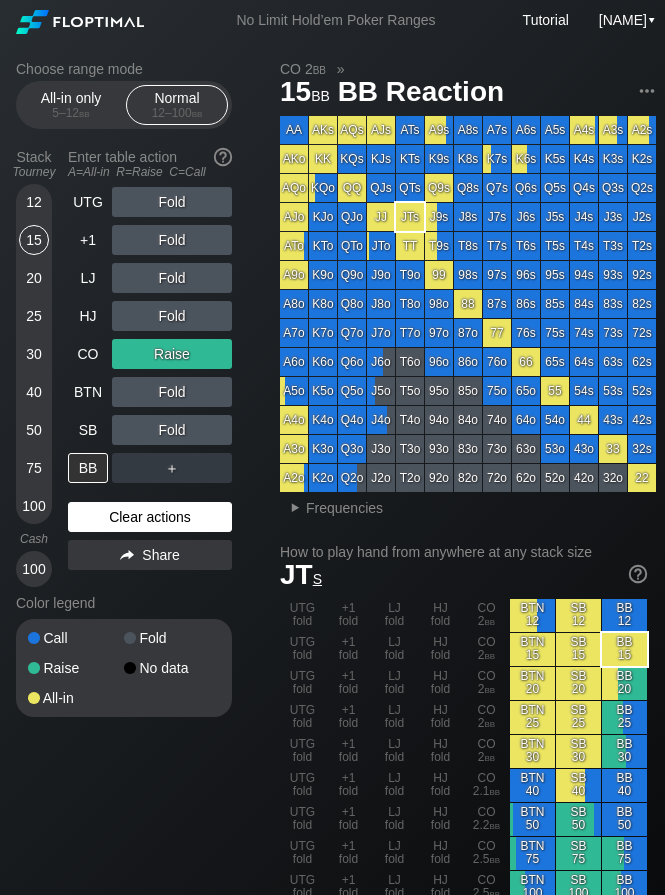 click on "Clear actions" at bounding box center [150, 517] 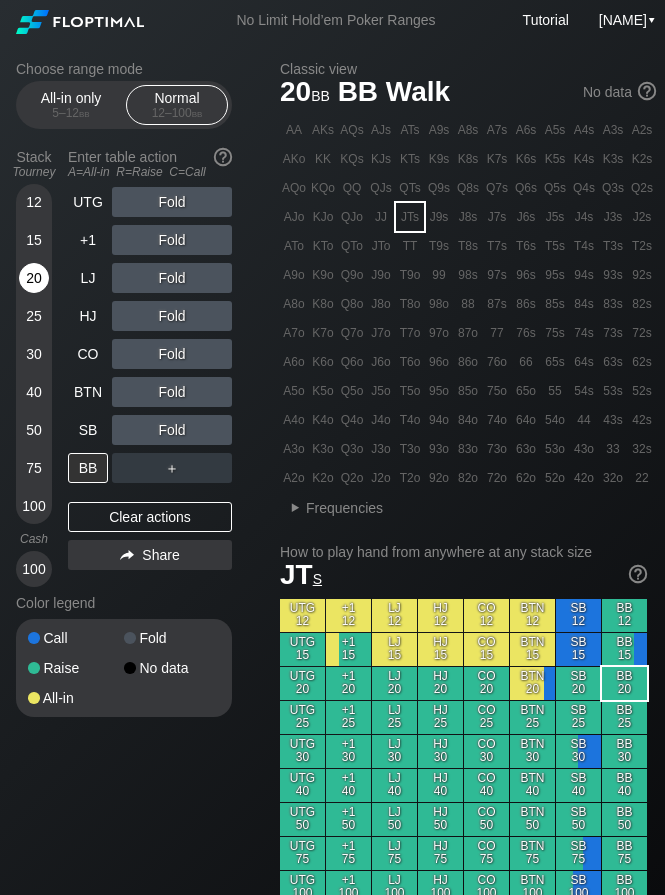 click on "20" at bounding box center [34, 278] 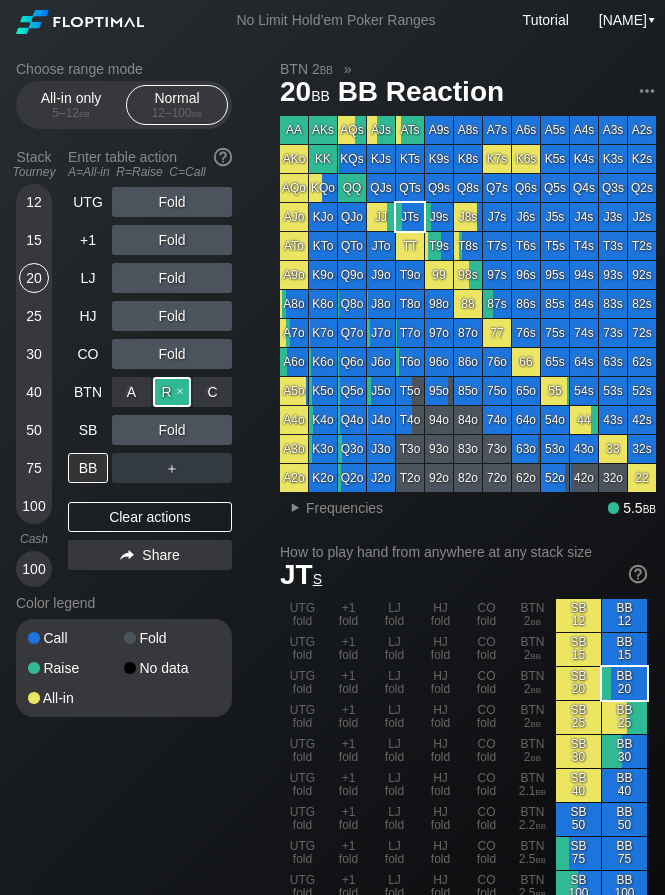 click on "R [ACTION]" at bounding box center (172, 392) 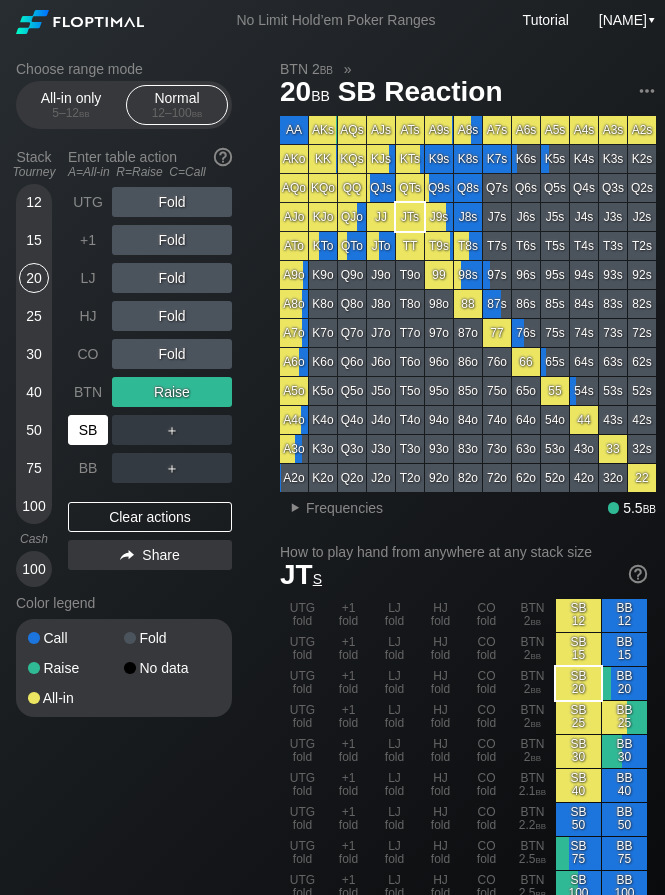 click on "SB" at bounding box center (88, 430) 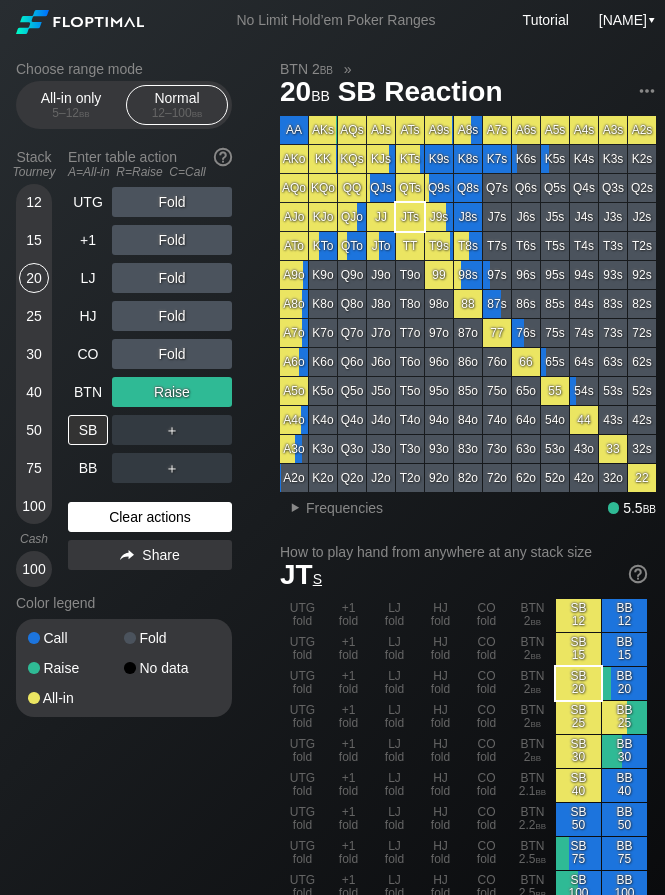click on "Clear actions" at bounding box center (150, 517) 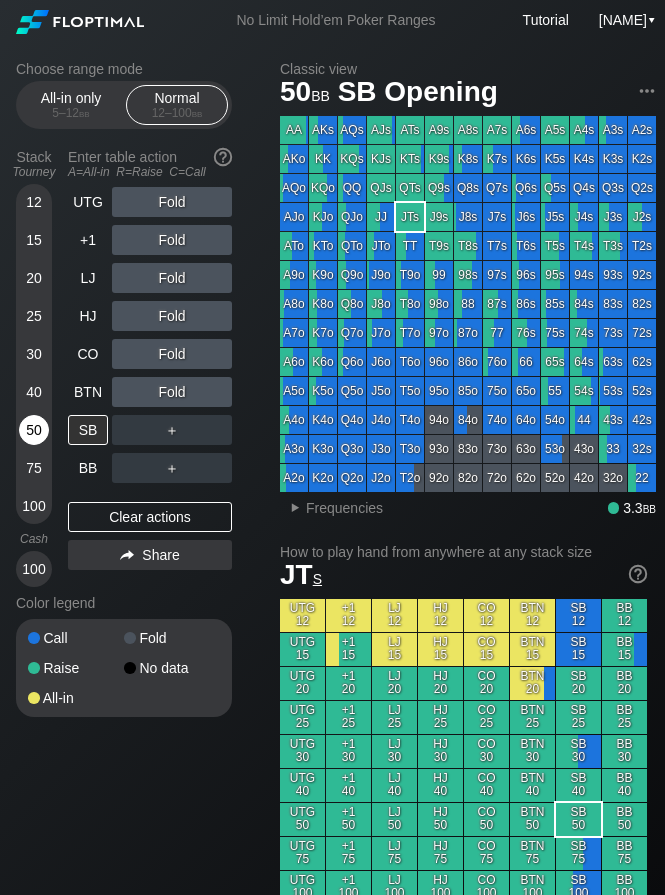 click on "50" at bounding box center [34, 430] 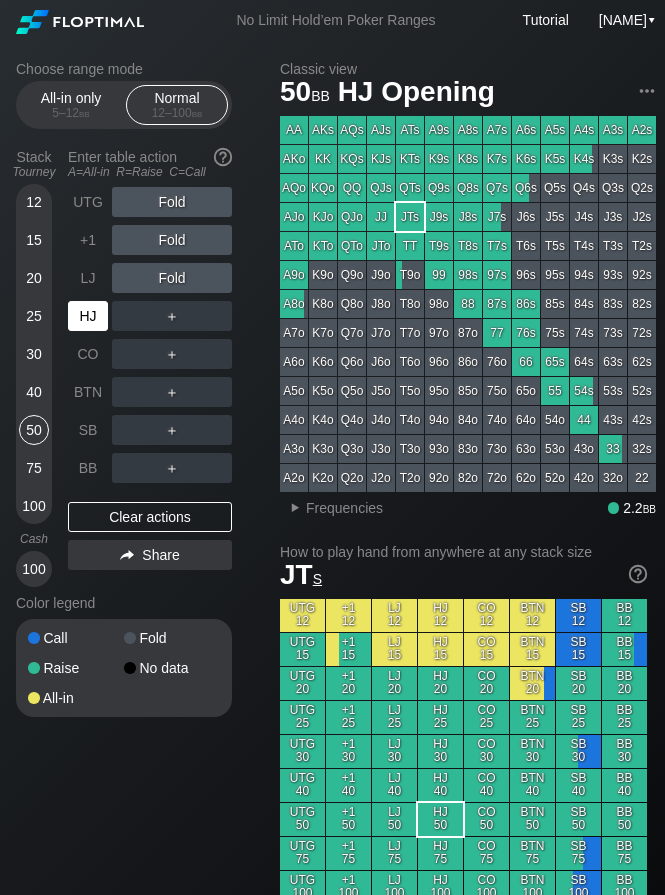 click on "HJ" at bounding box center [88, 316] 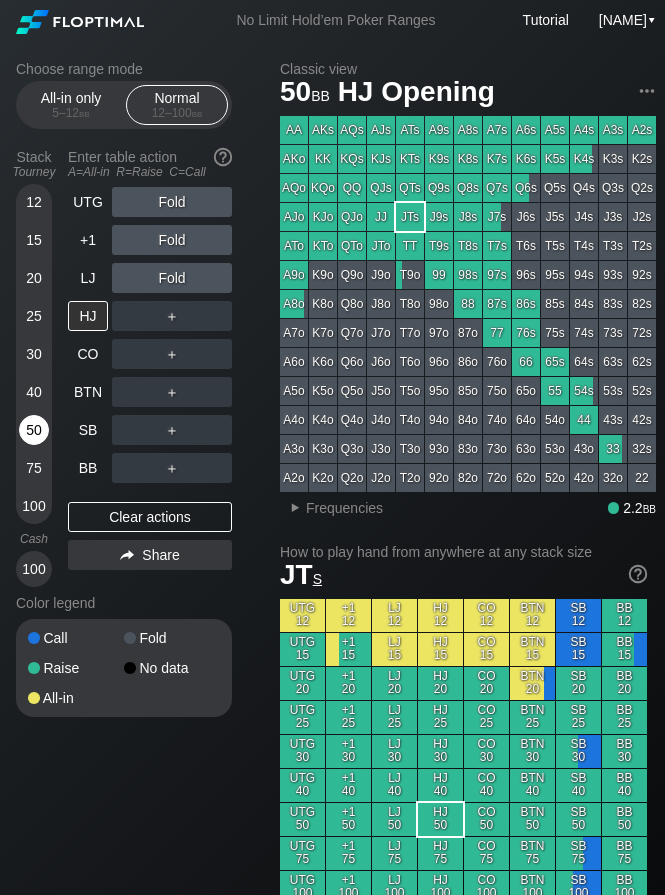 click on "50" at bounding box center [34, 430] 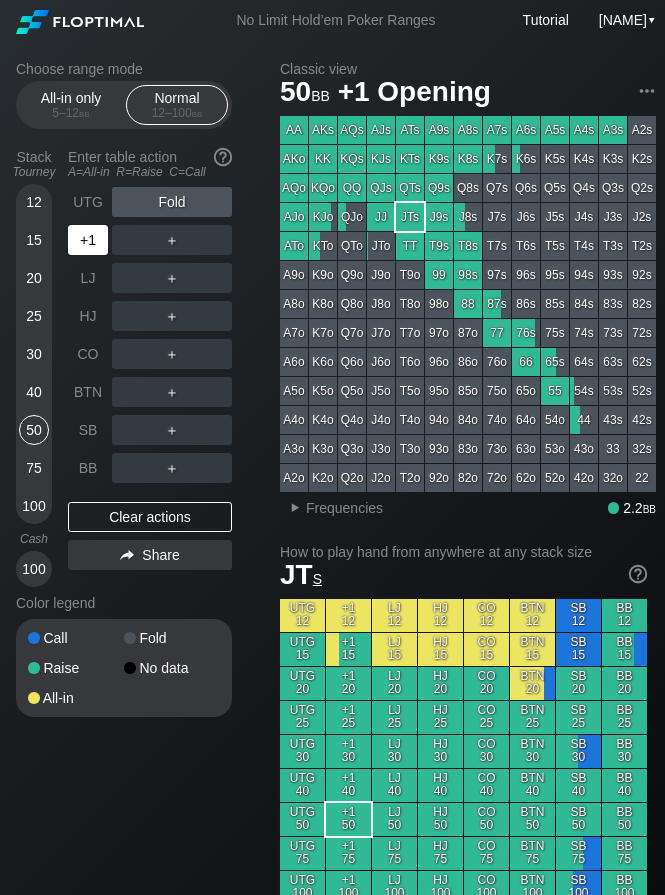 click on "+1" at bounding box center [88, 240] 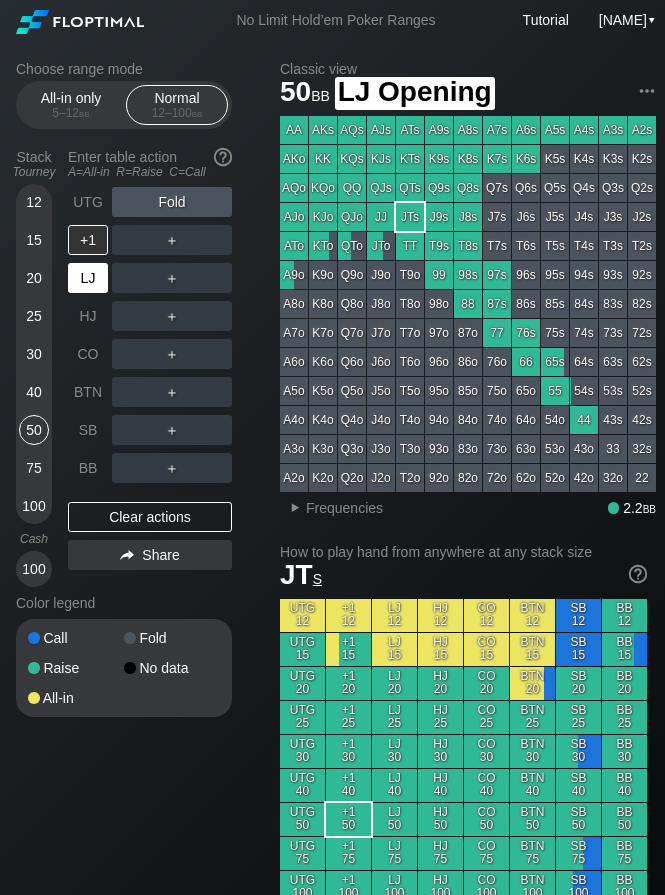 click on "LJ" at bounding box center [88, 278] 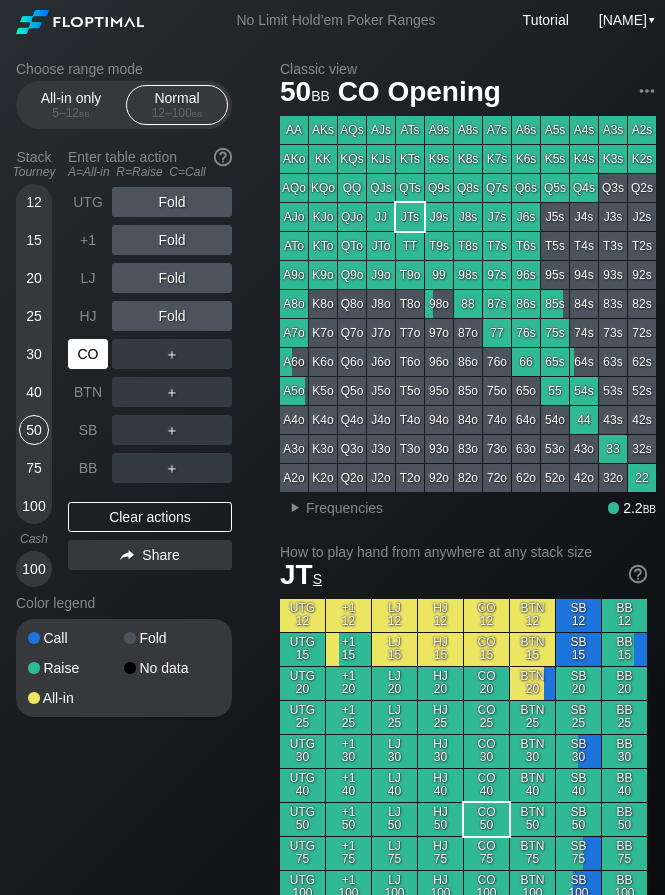 click on "CO" at bounding box center [88, 354] 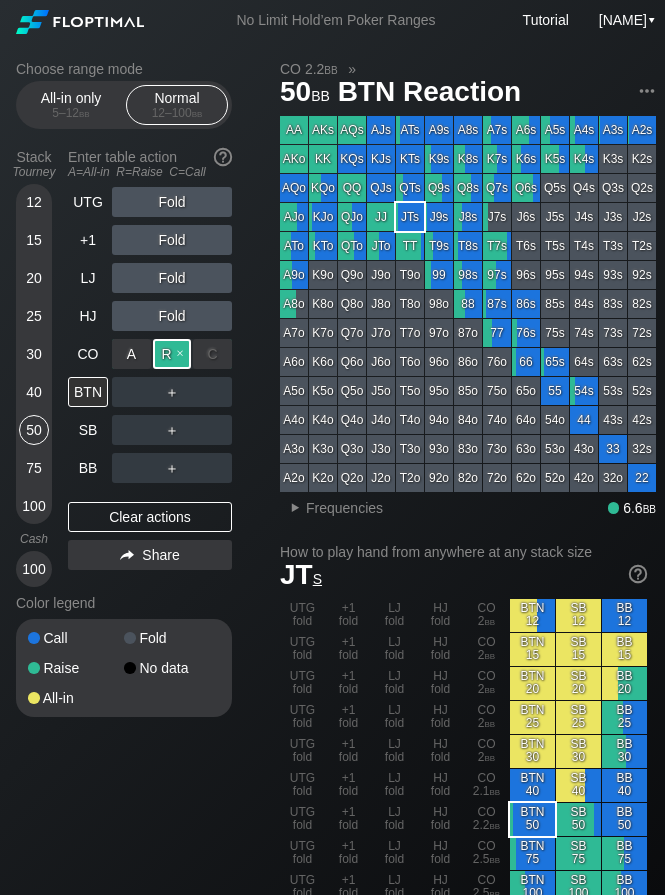 click on "R [ACTION]" at bounding box center [172, 354] 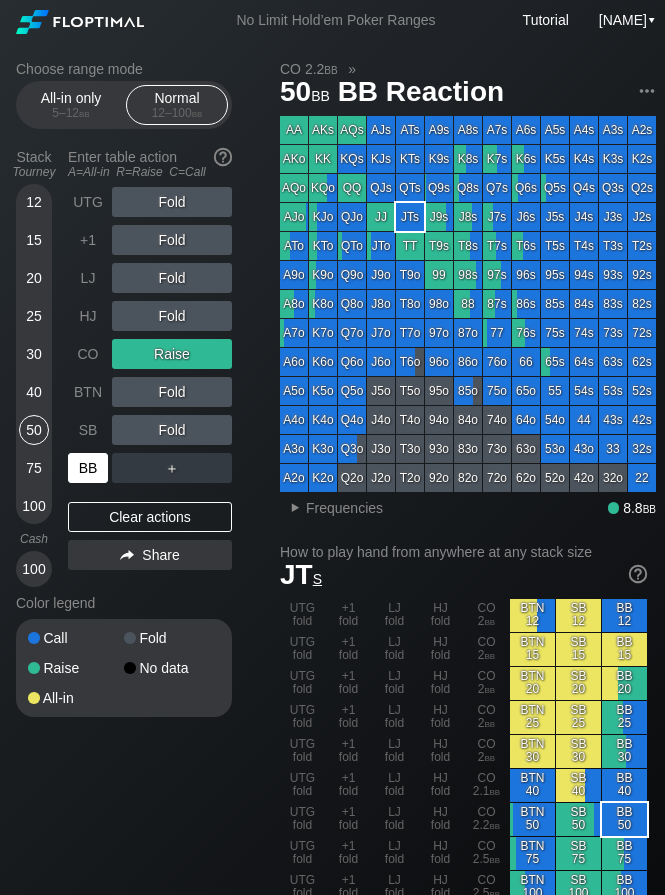 click on "BB" at bounding box center (88, 468) 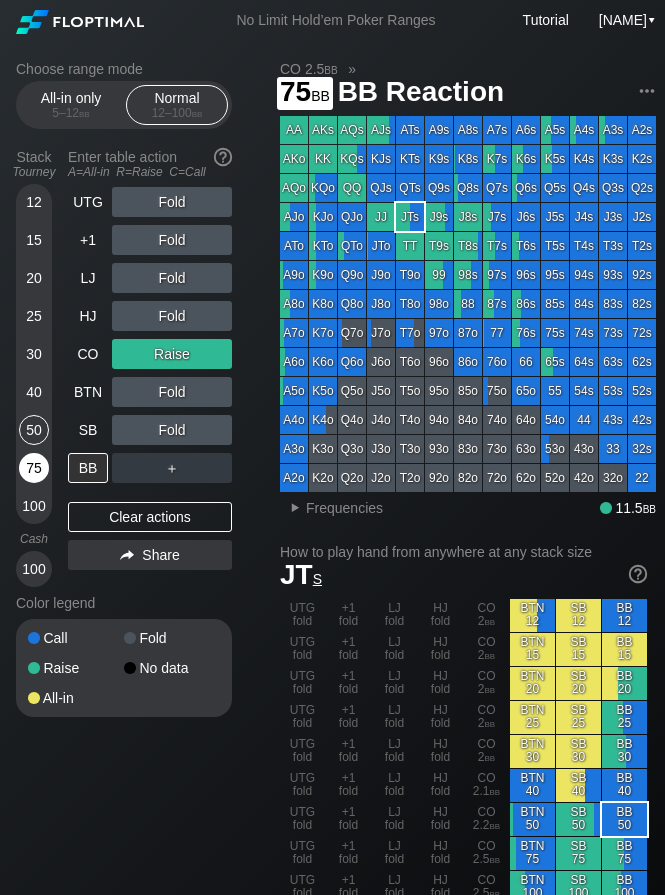 click on "75" at bounding box center (34, 468) 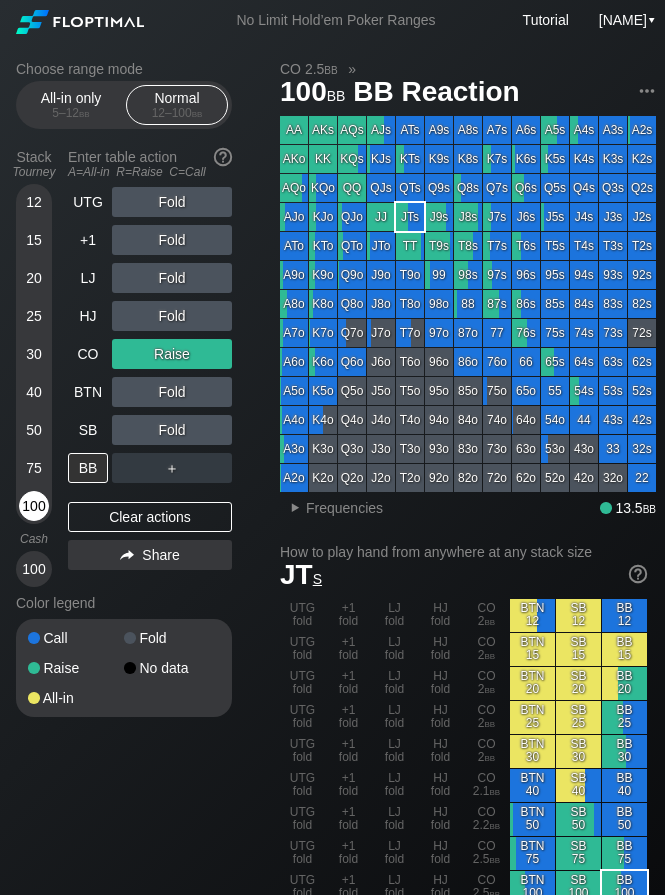 click on "100" at bounding box center [34, 506] 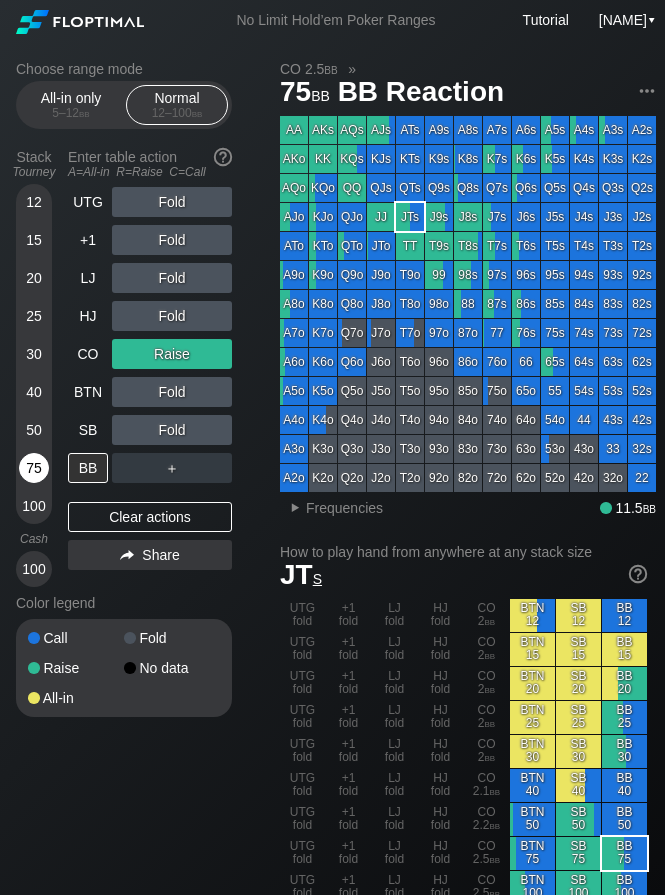 click on "75" at bounding box center [34, 468] 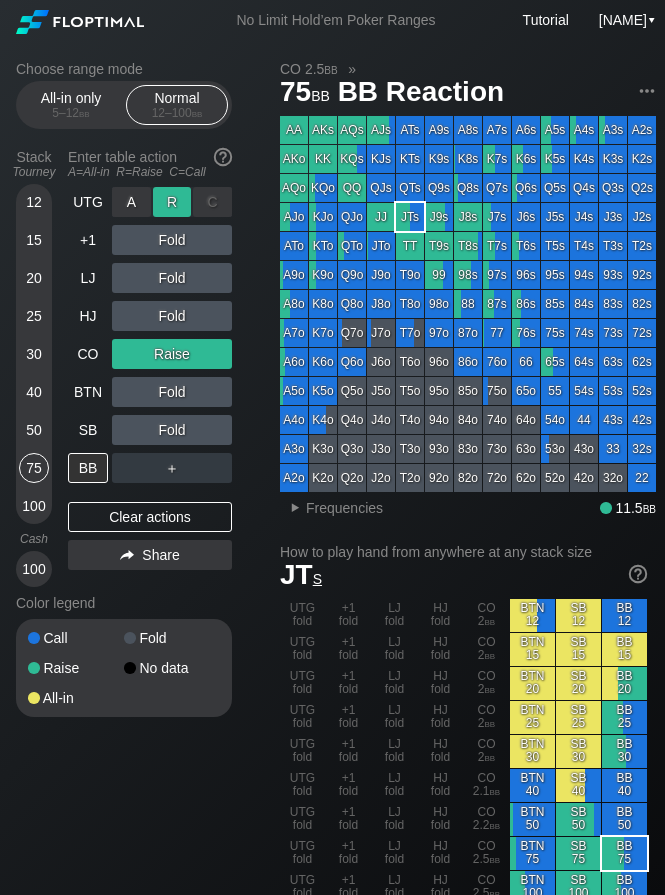 click on "R [ACTION]" at bounding box center (172, 202) 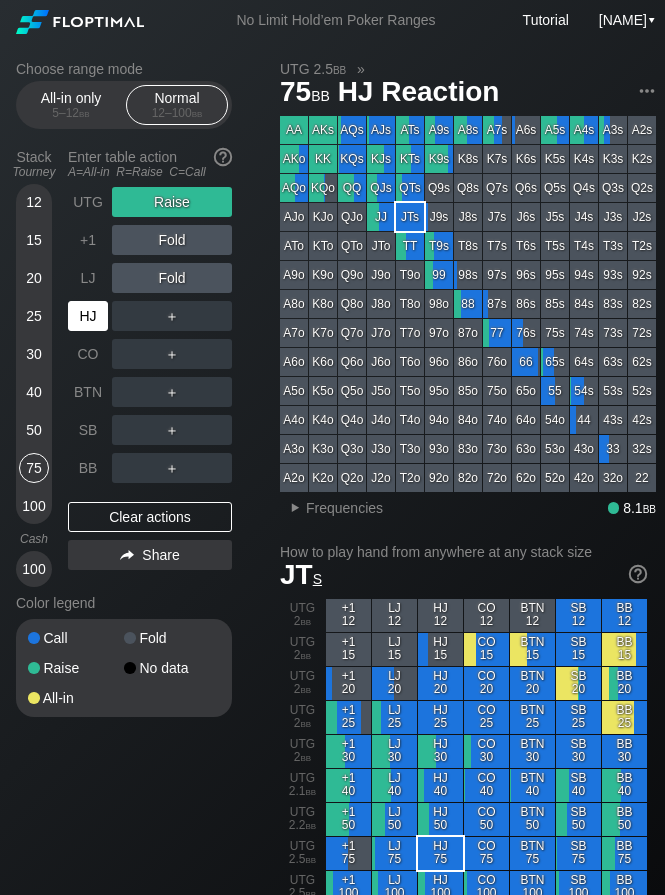 click on "HJ" at bounding box center (88, 316) 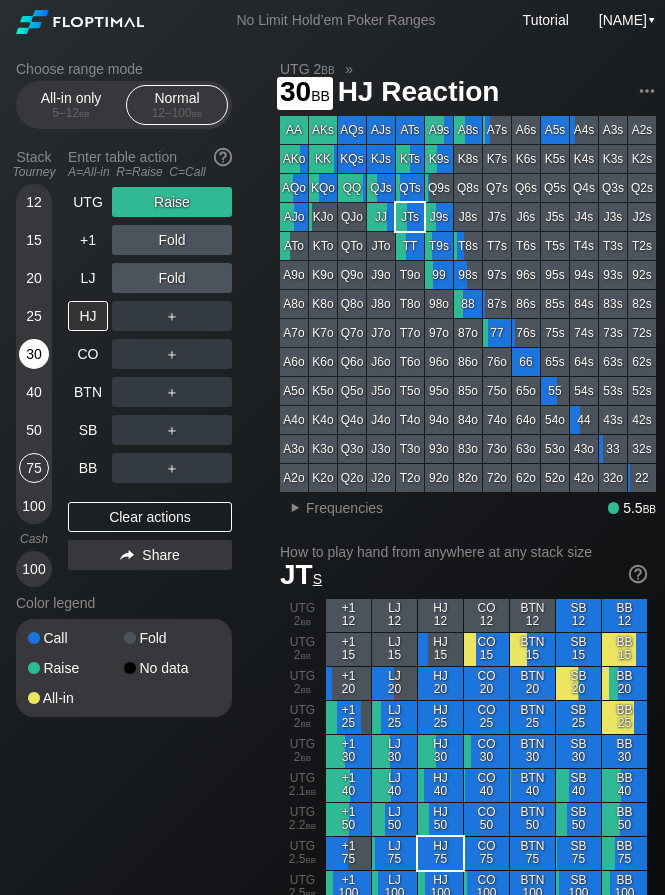 click on "30" at bounding box center [34, 354] 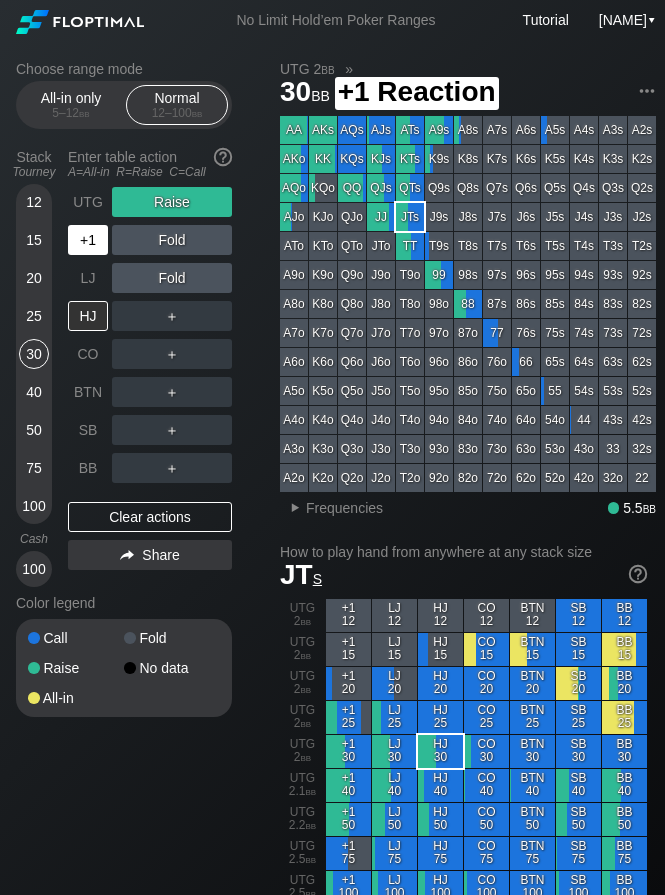 click on "+1" at bounding box center (88, 240) 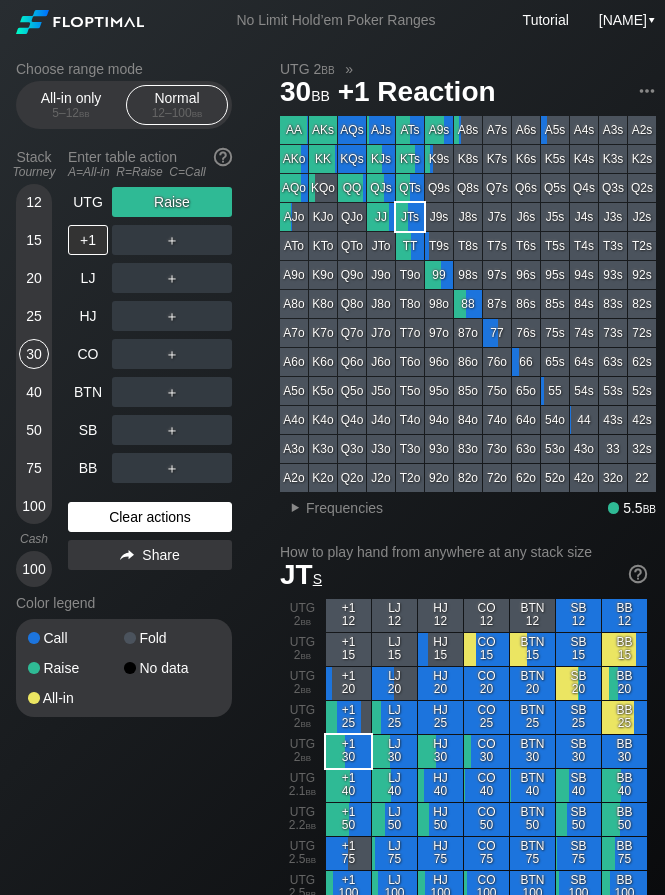 click on "Clear actions" at bounding box center (150, 517) 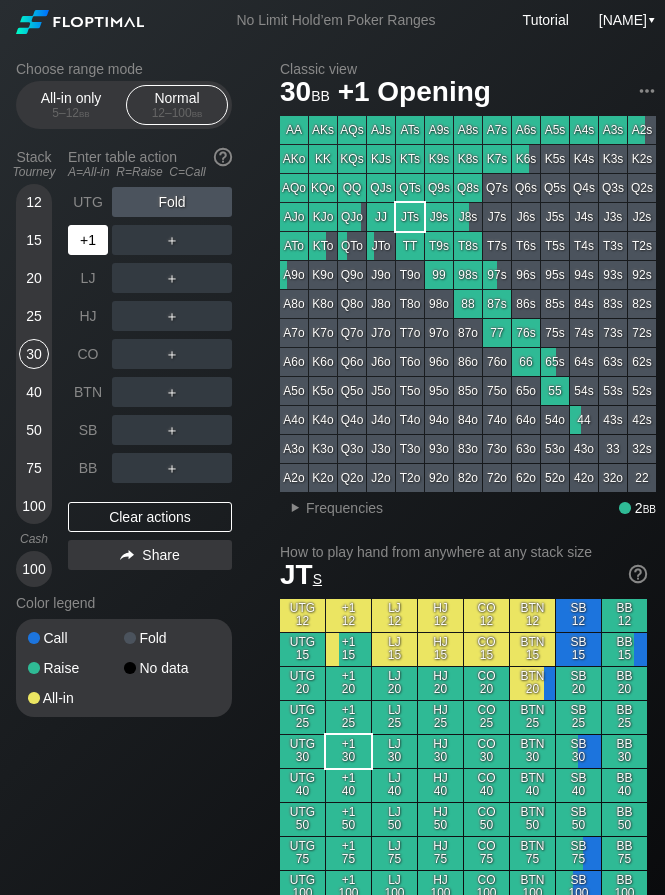 click on "+1" at bounding box center (88, 240) 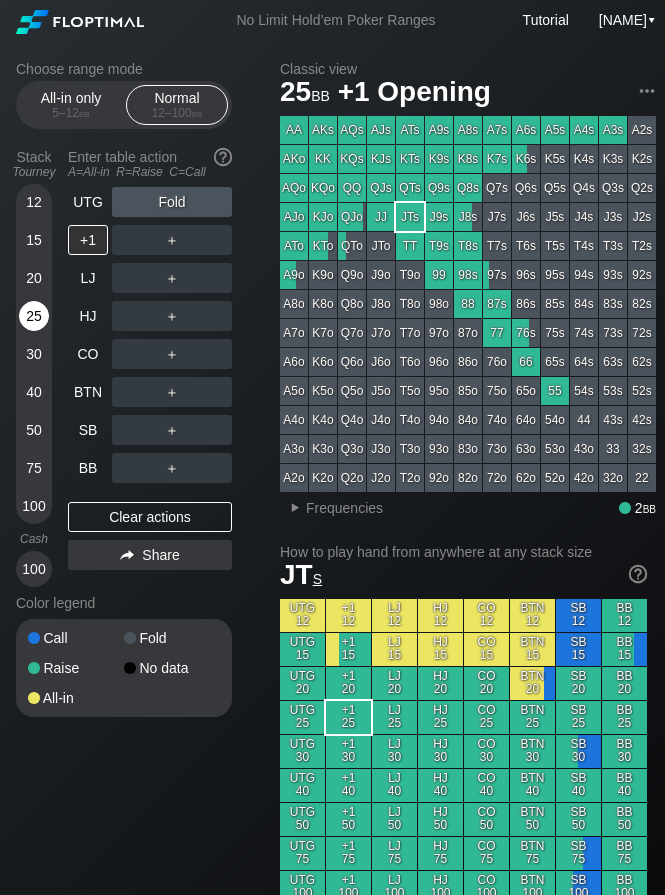 click on "25" at bounding box center (34, 316) 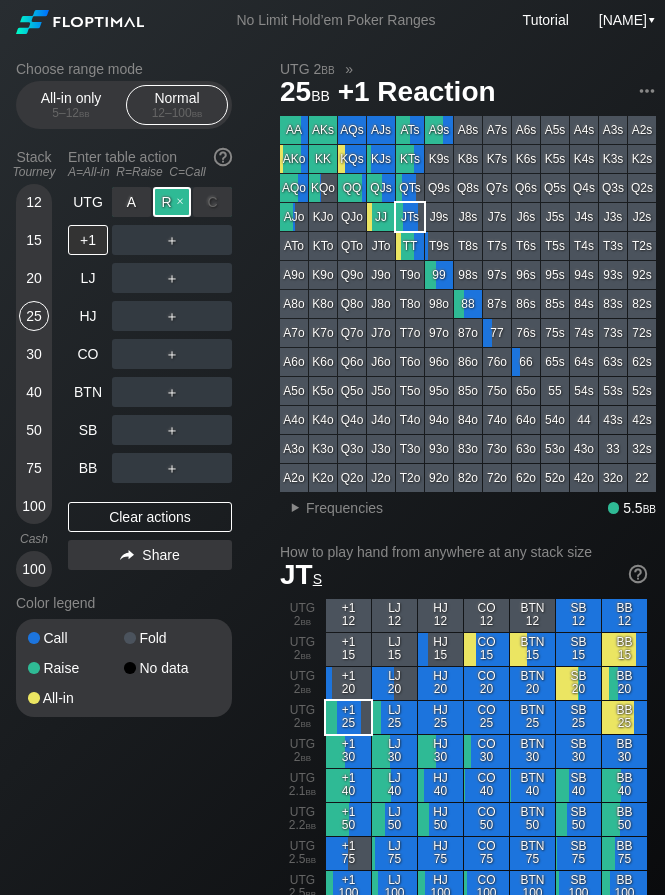 click on "R [ACTION]" at bounding box center [172, 202] 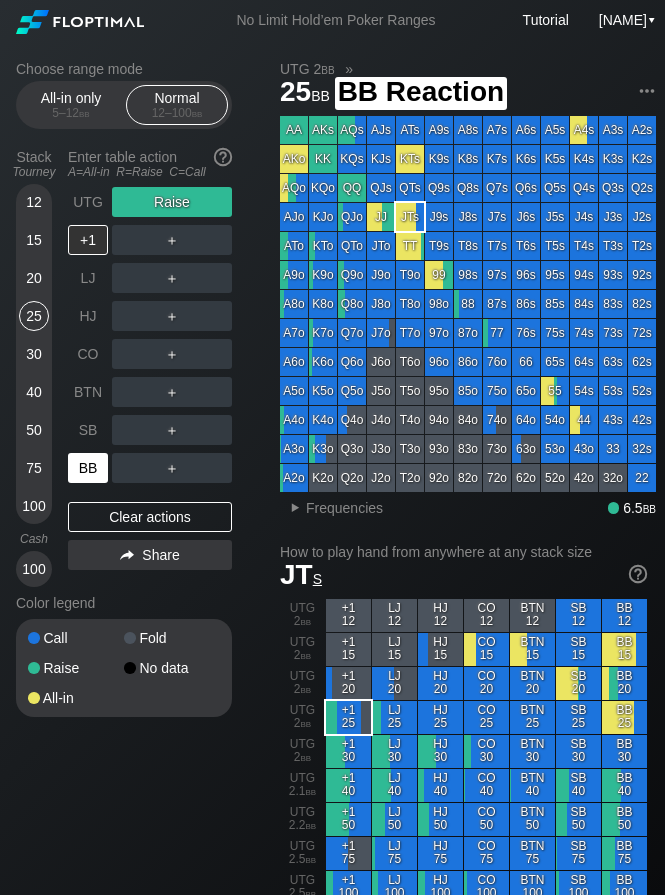 click on "BB" at bounding box center (88, 468) 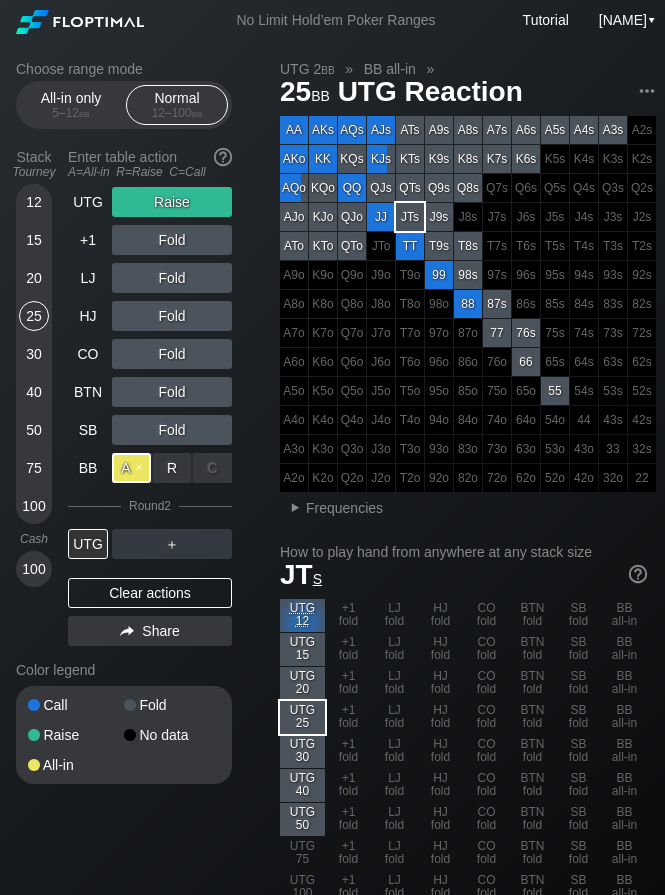 click on "A [ACTION]" at bounding box center [131, 468] 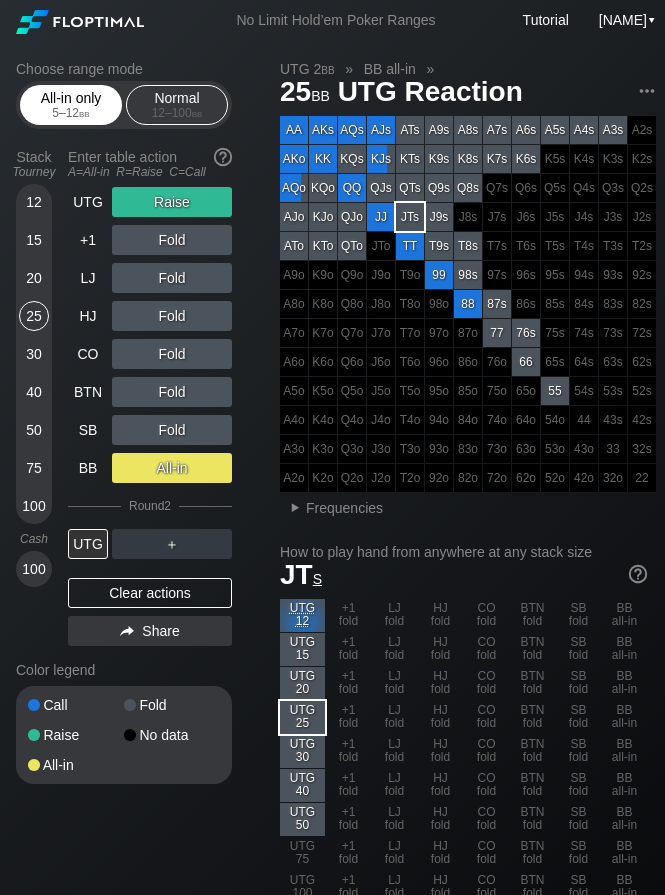 click on "5 – 12 bb" at bounding box center (71, 113) 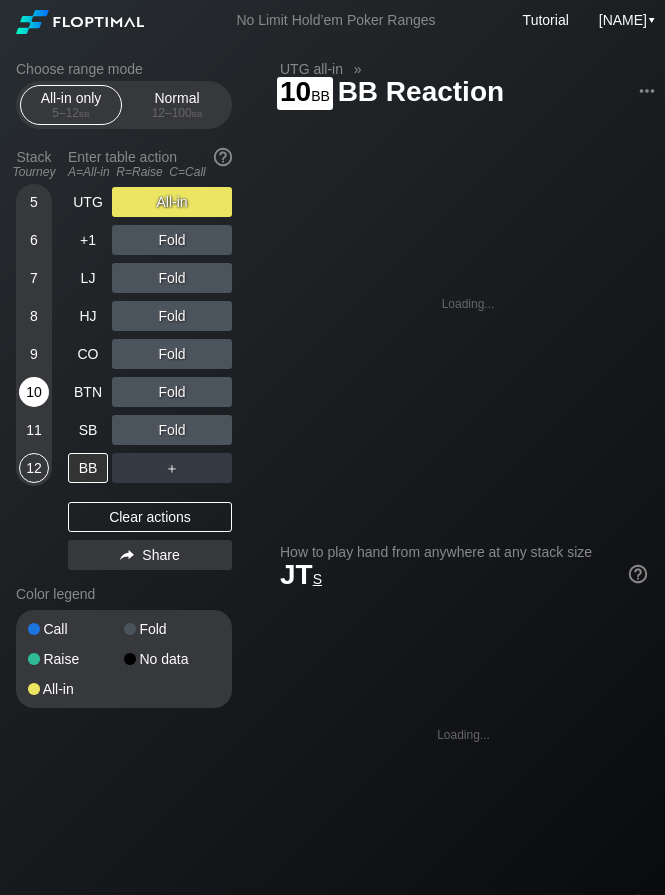 click on "10" at bounding box center [34, 392] 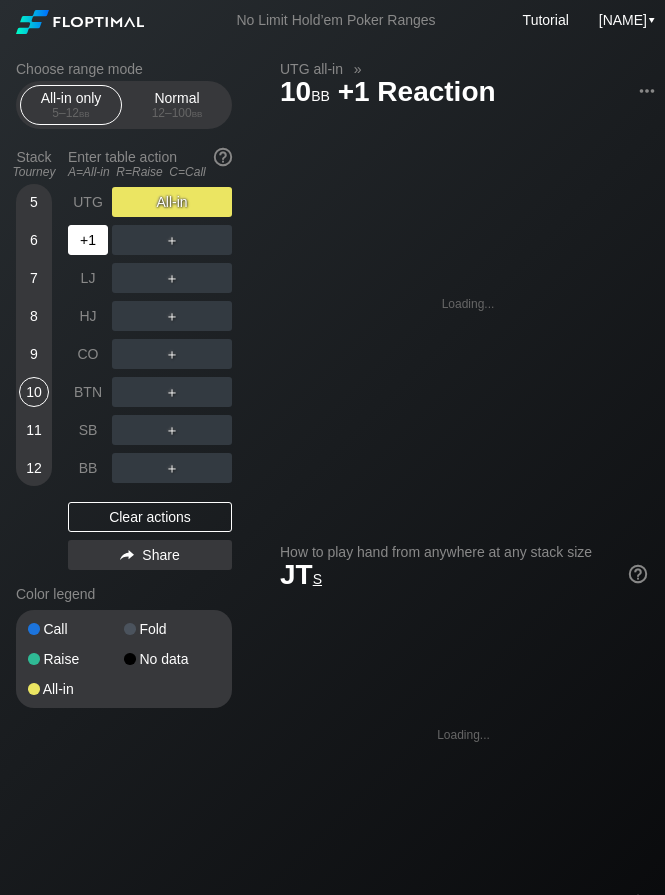 click on "+1" at bounding box center [88, 240] 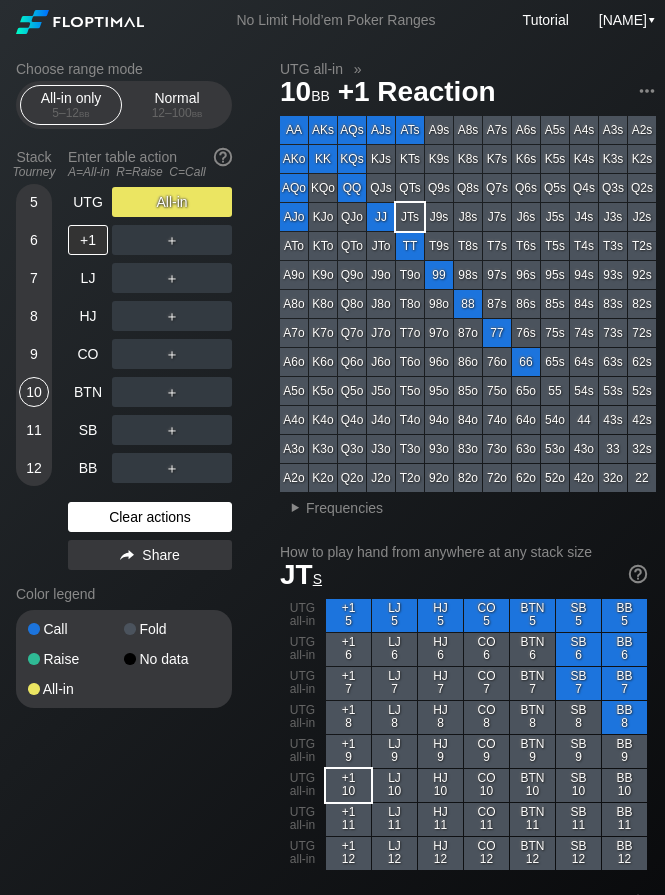 click on "Clear actions" at bounding box center (150, 517) 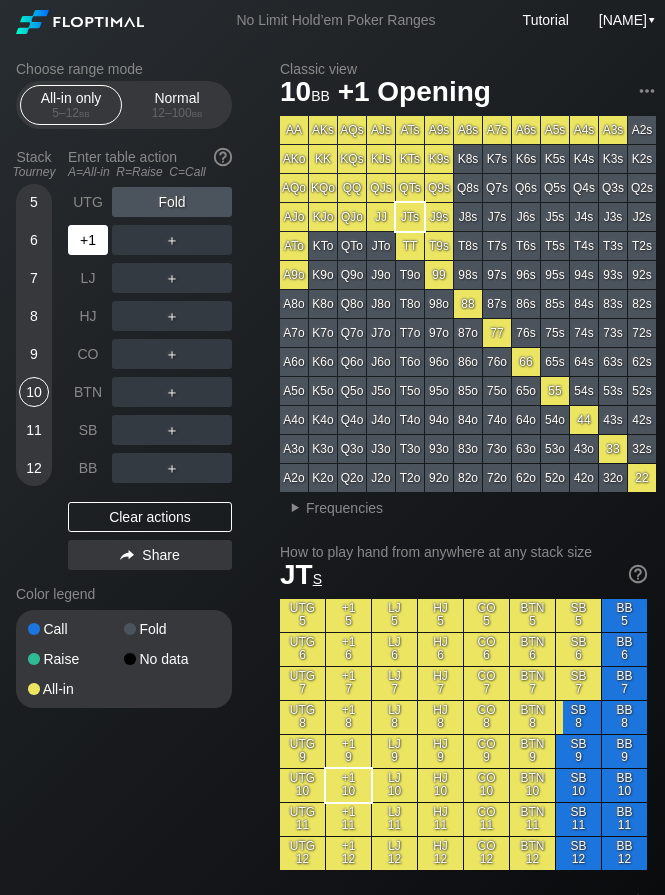click on "+1" at bounding box center (88, 240) 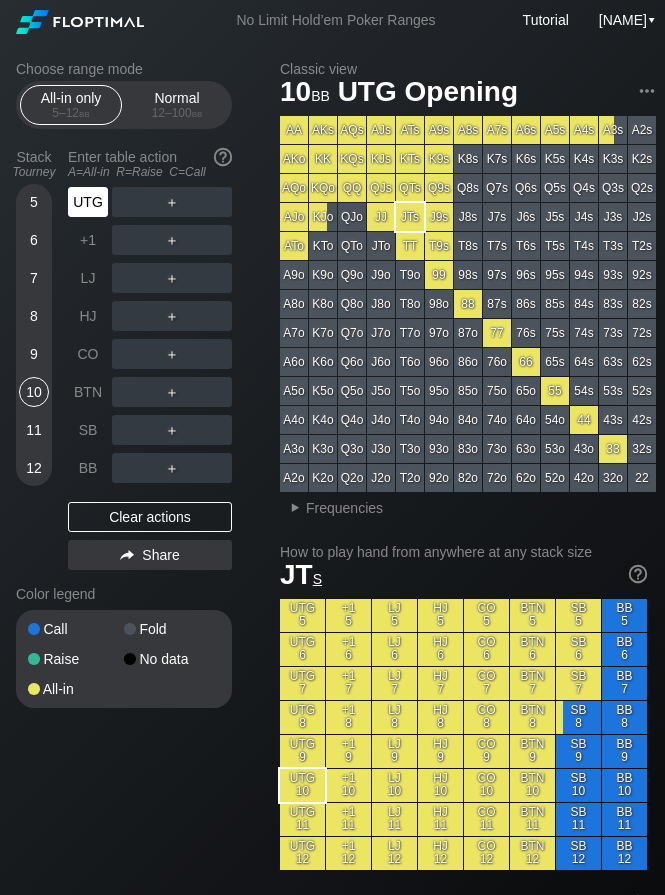 click on "UTG" at bounding box center [88, 202] 